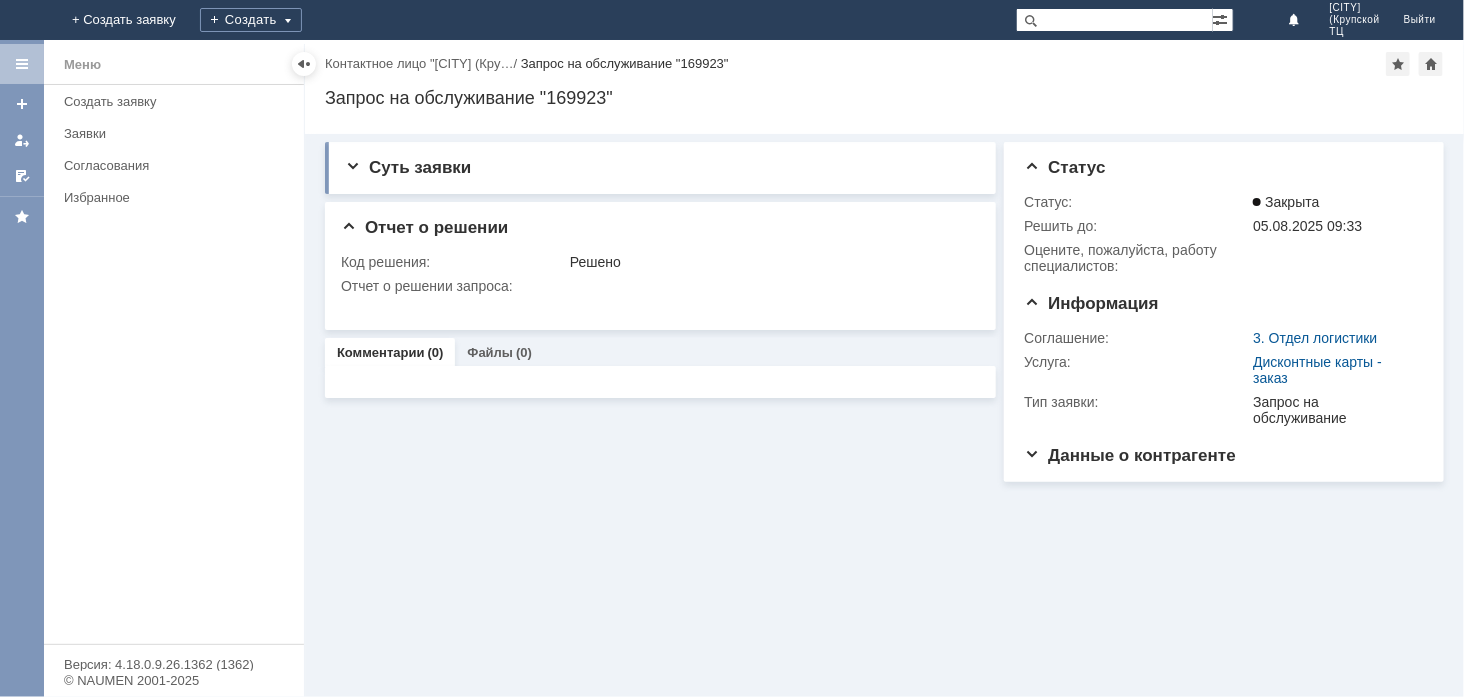 scroll, scrollTop: 0, scrollLeft: 0, axis: both 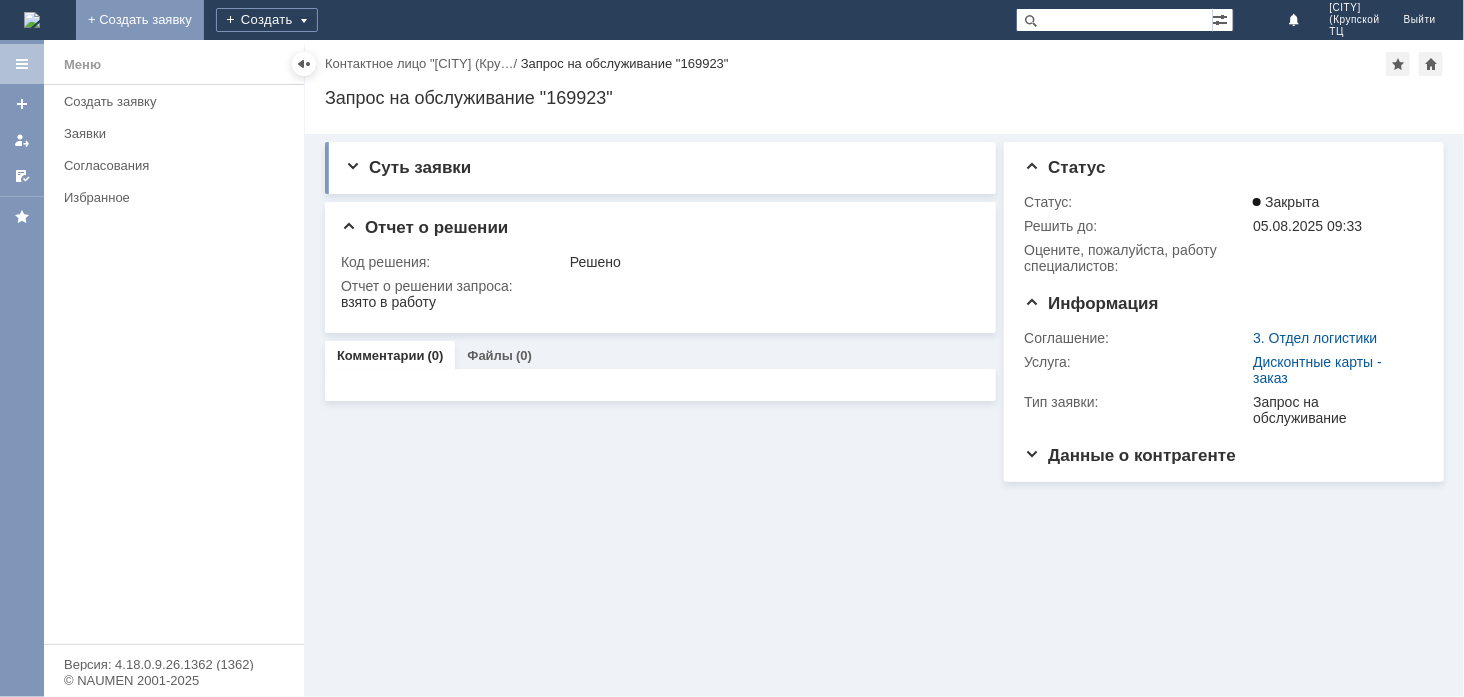 click on "+ Создать заявку" at bounding box center (140, 20) 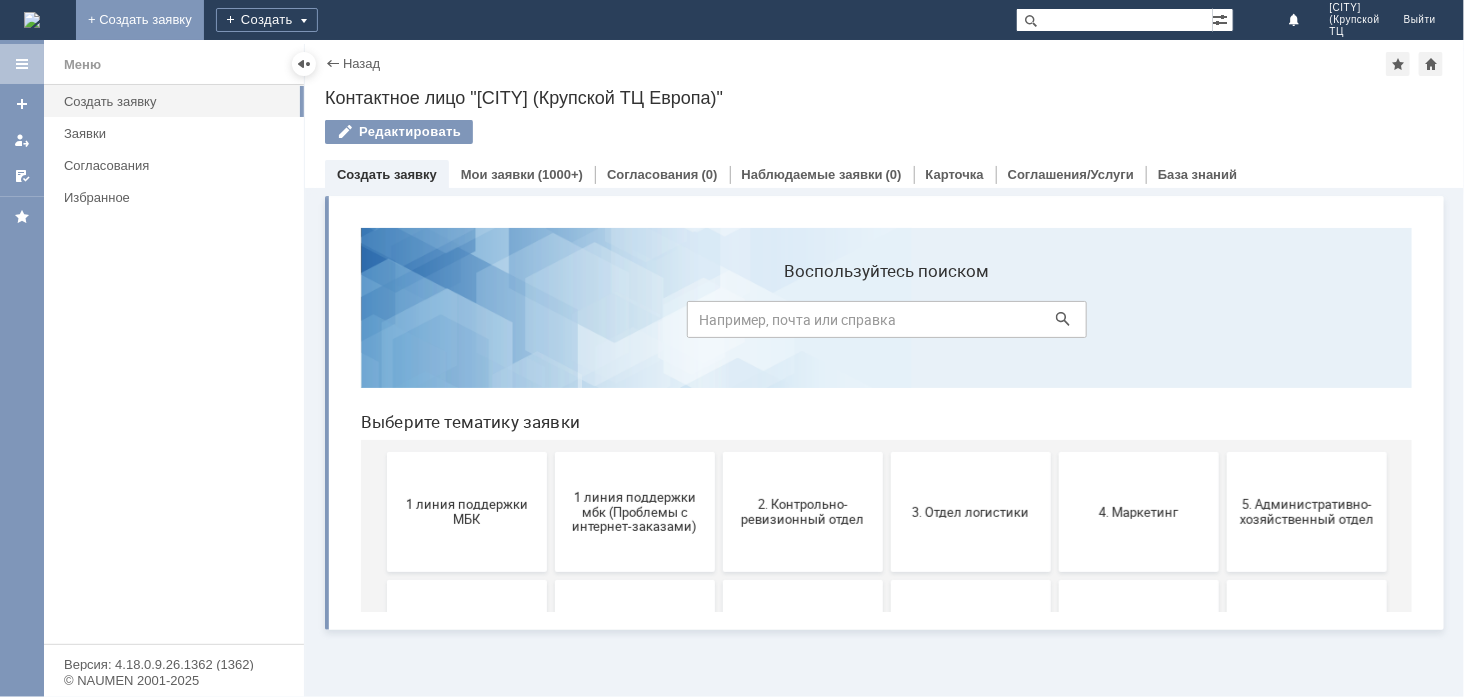scroll, scrollTop: 0, scrollLeft: 0, axis: both 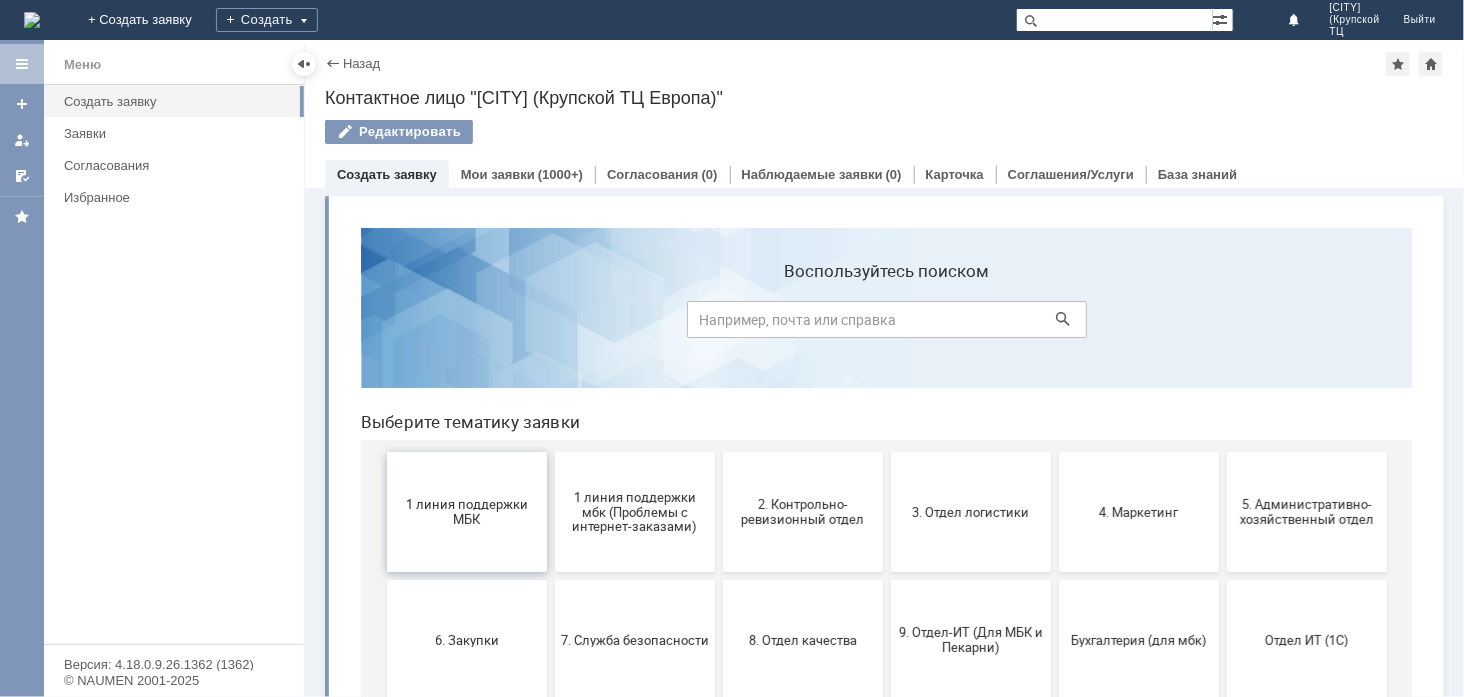 click on "1 линия поддержки МБК" at bounding box center [466, 511] 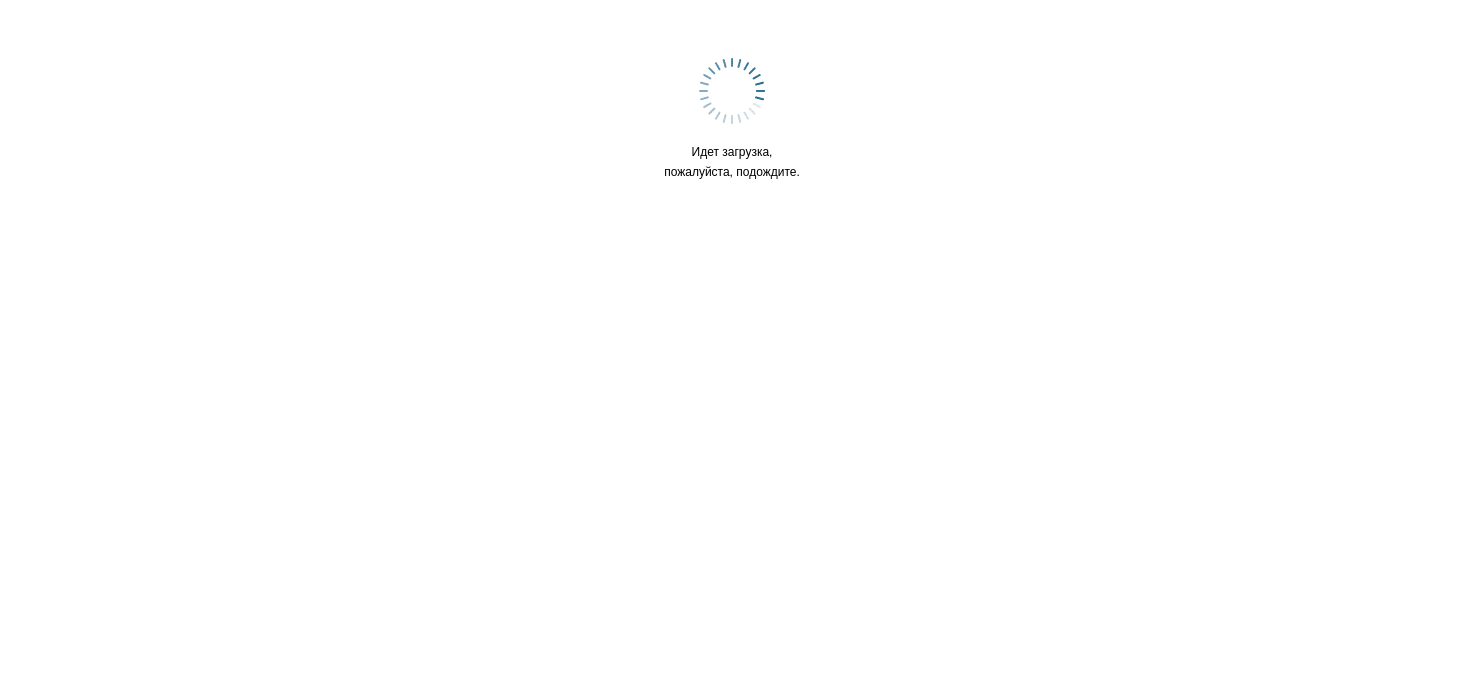 scroll, scrollTop: 0, scrollLeft: 0, axis: both 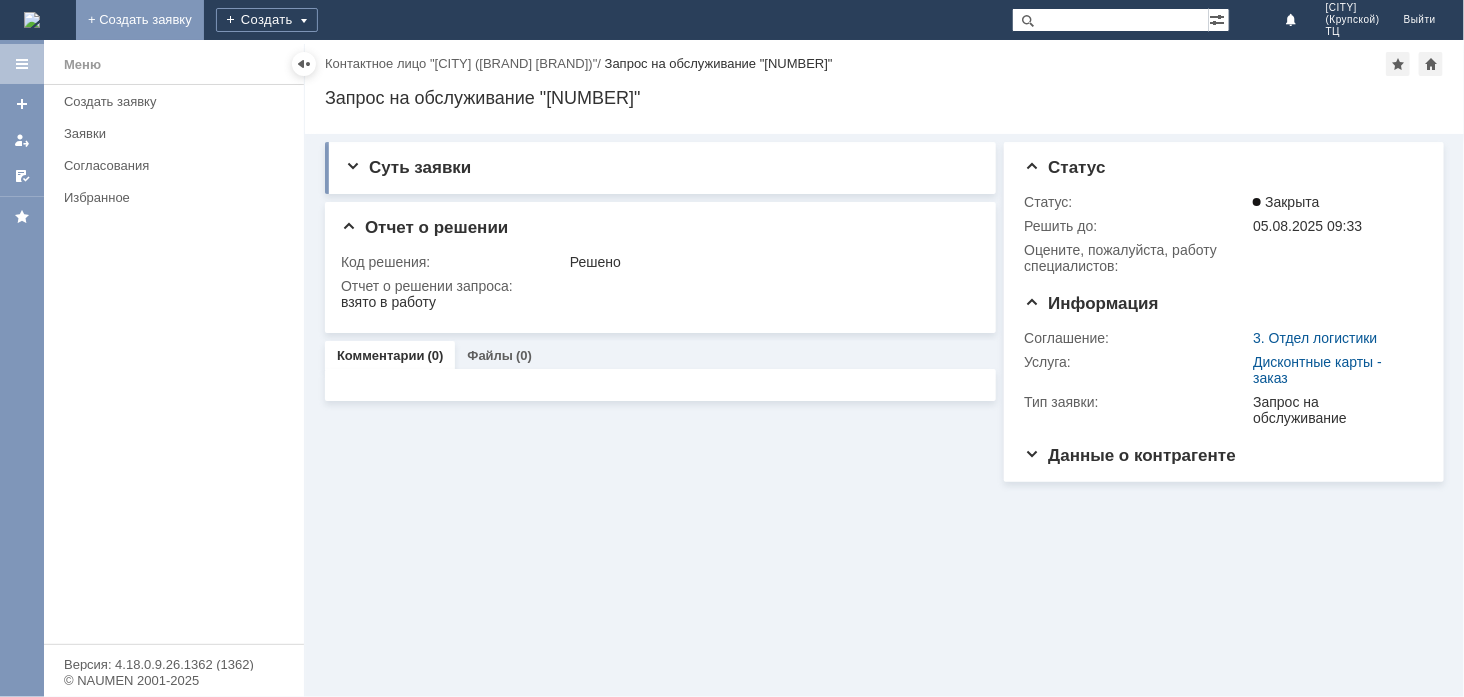 click on "+ Создать заявку" at bounding box center (140, 20) 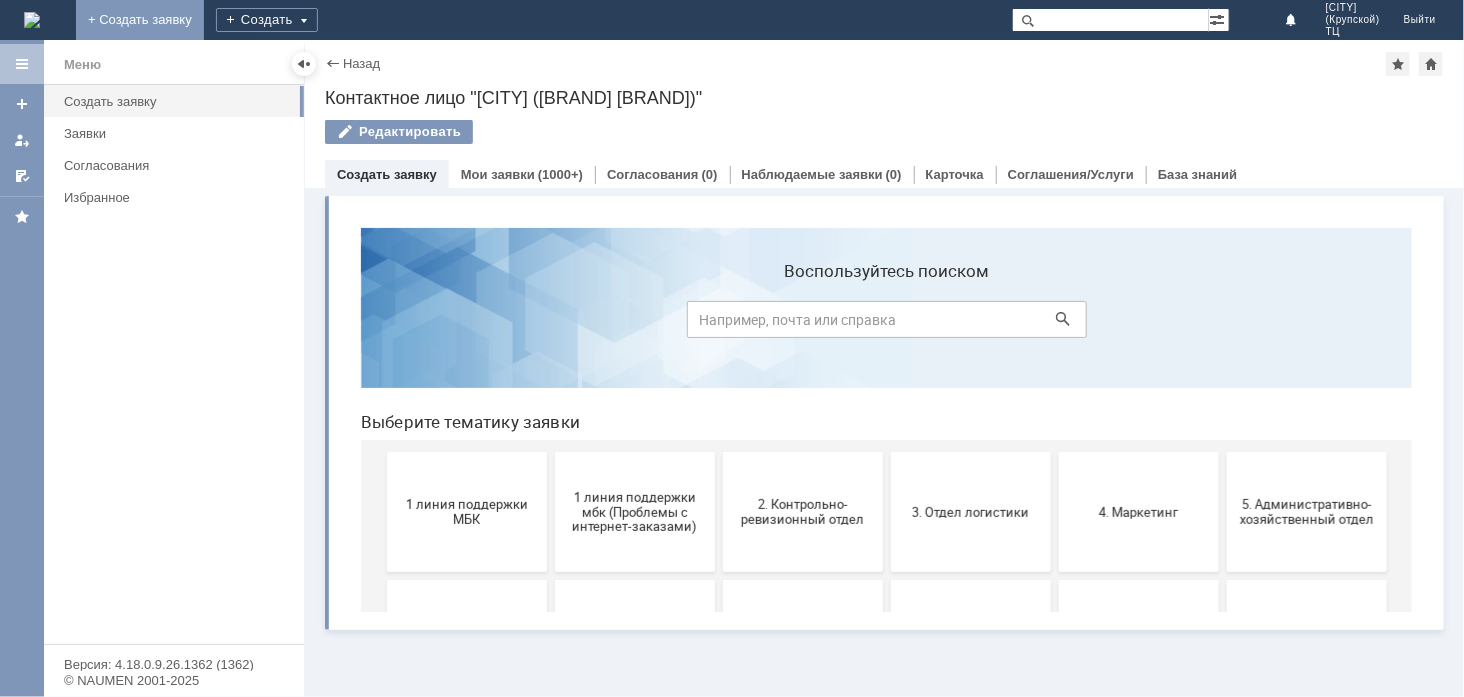 scroll, scrollTop: 0, scrollLeft: 0, axis: both 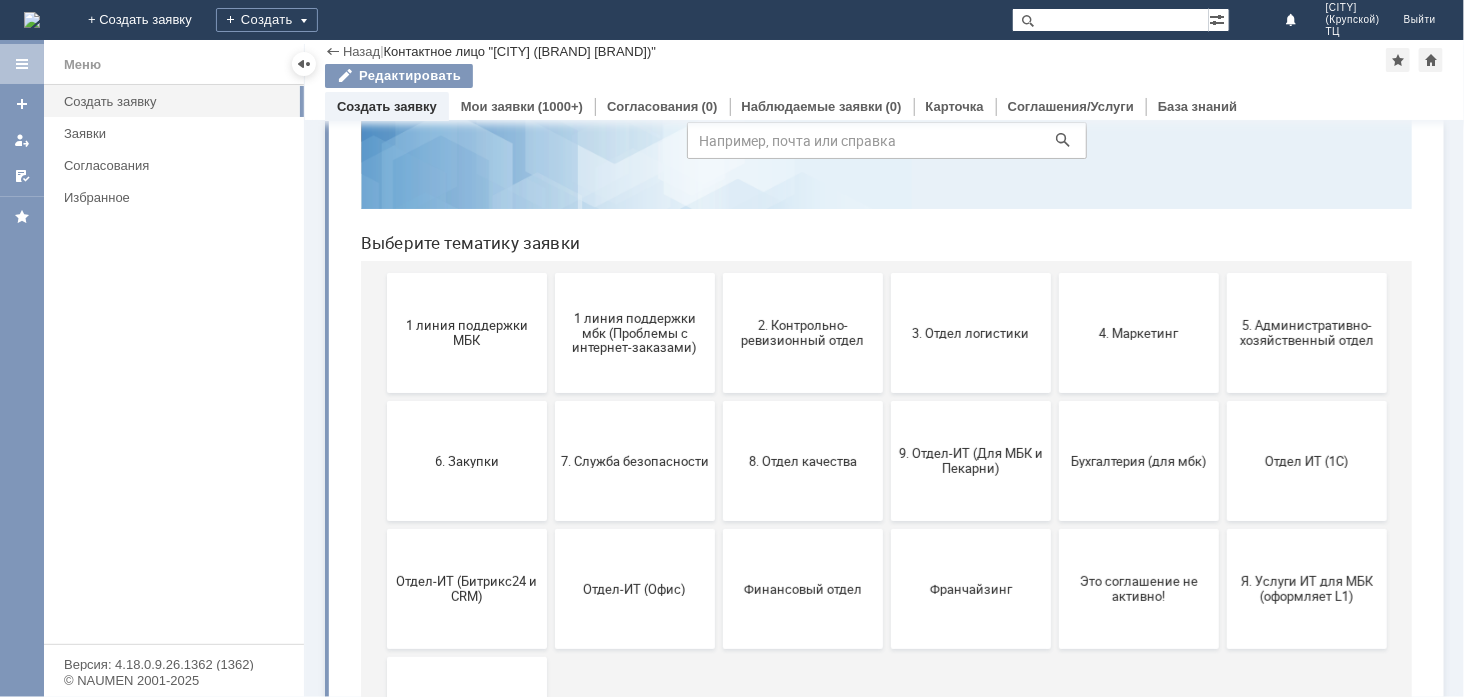 click on "3. Отдел логистики" at bounding box center [970, 332] 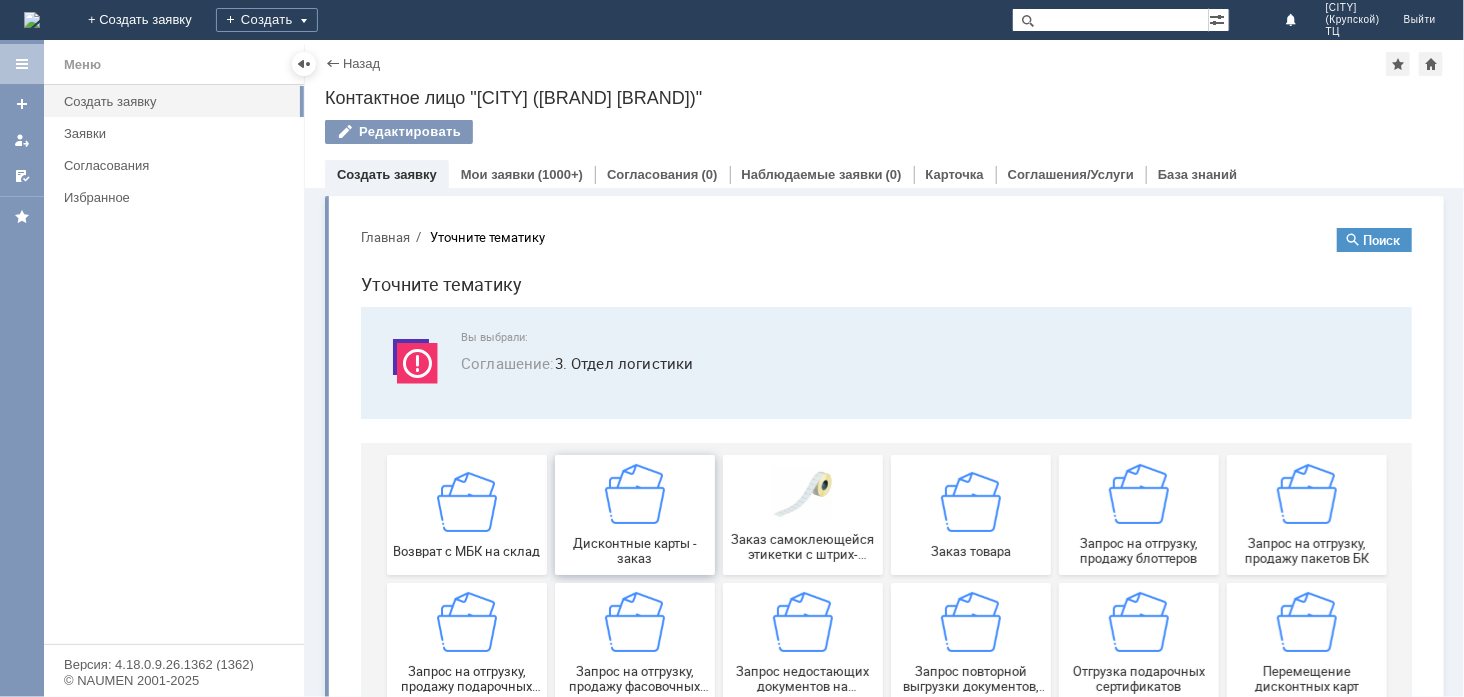 click at bounding box center (634, 493) 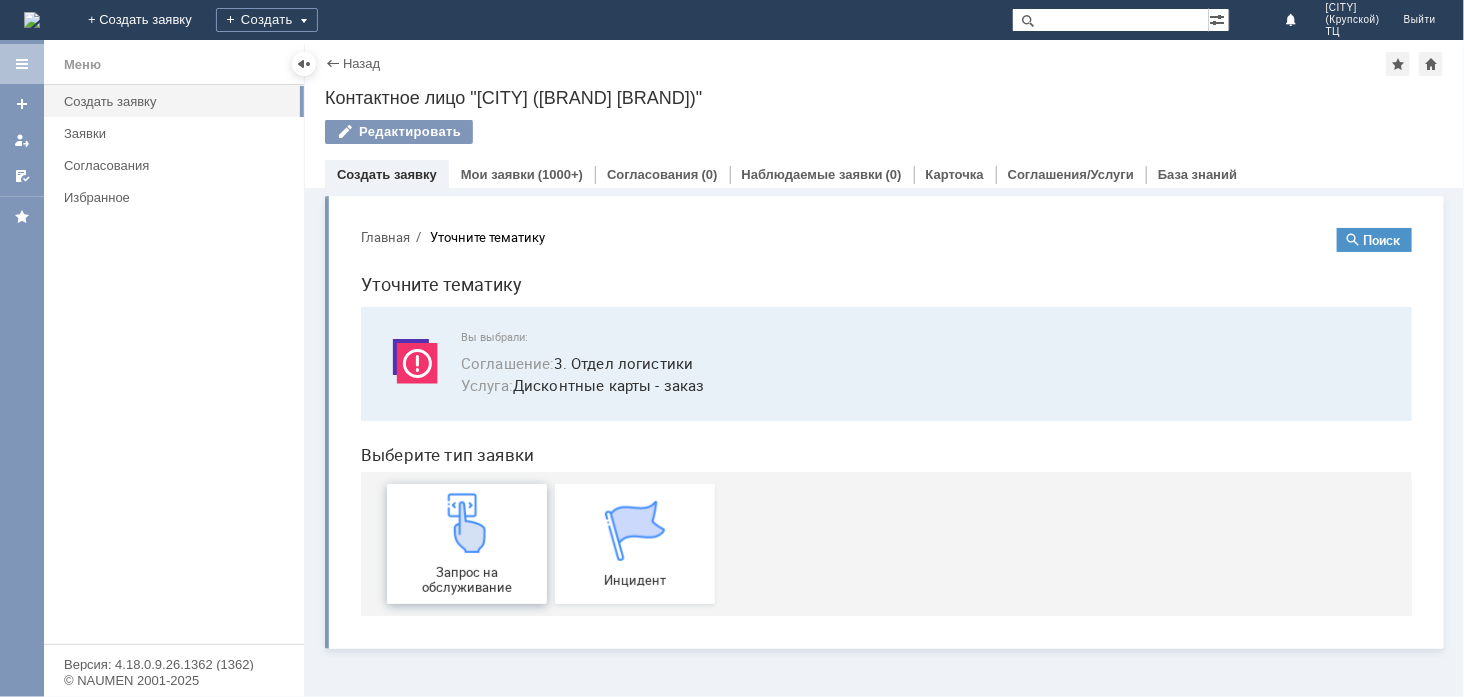 click on "Запрос на обслуживание" at bounding box center [466, 543] 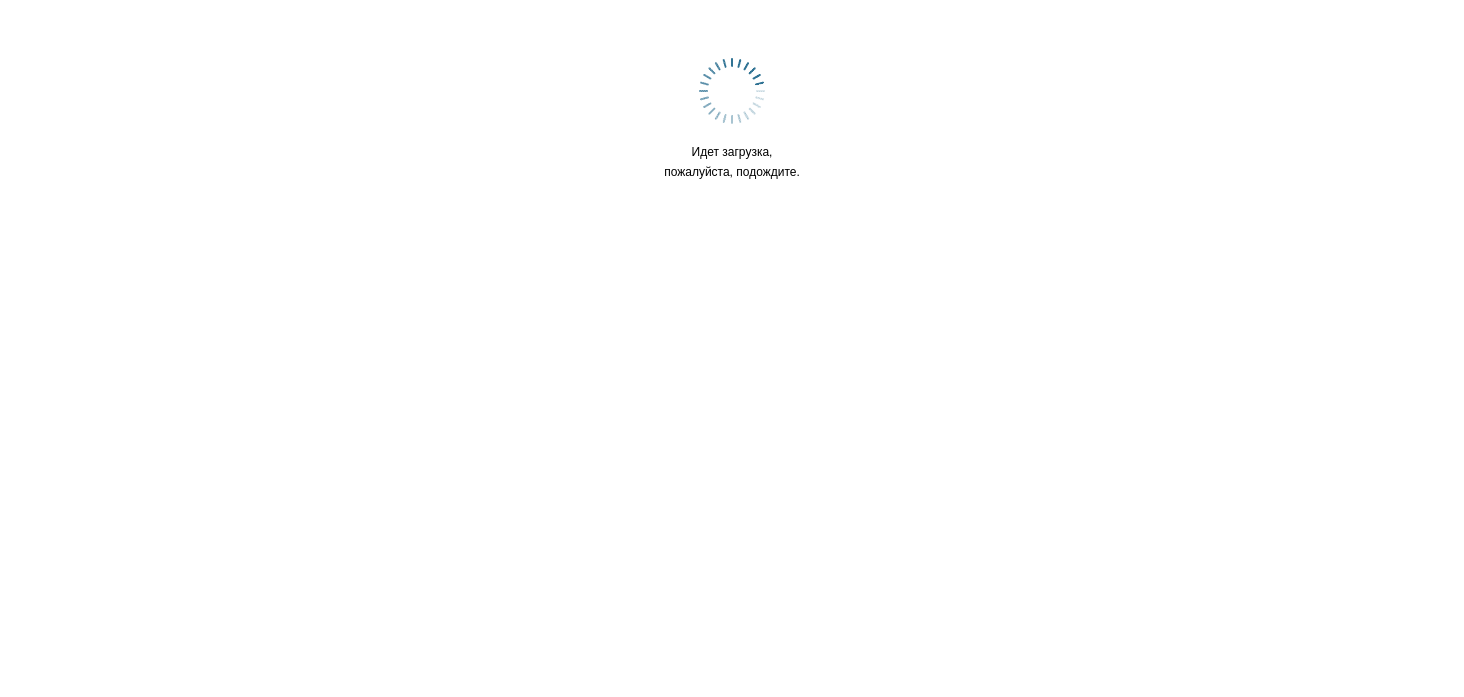 scroll, scrollTop: 0, scrollLeft: 0, axis: both 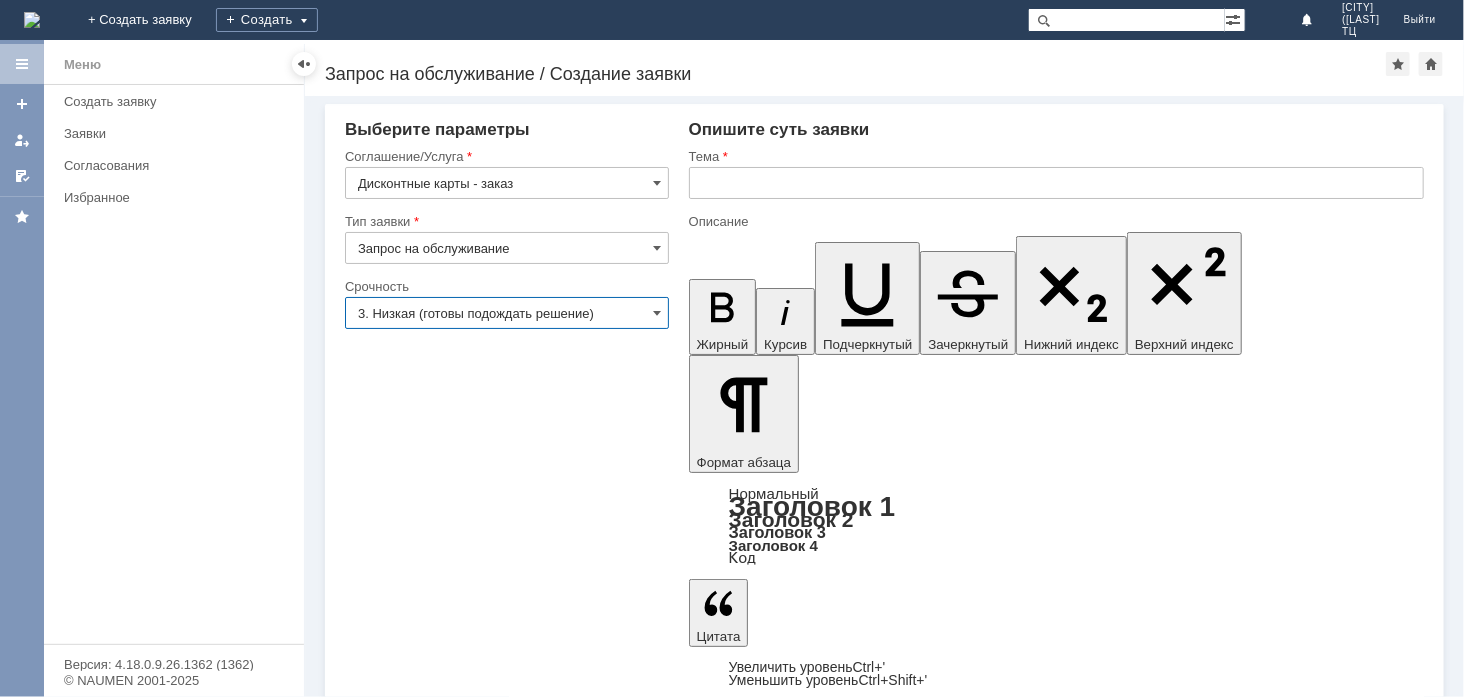 click on "3. Низкая (готовы подождать решение)" at bounding box center [507, 313] 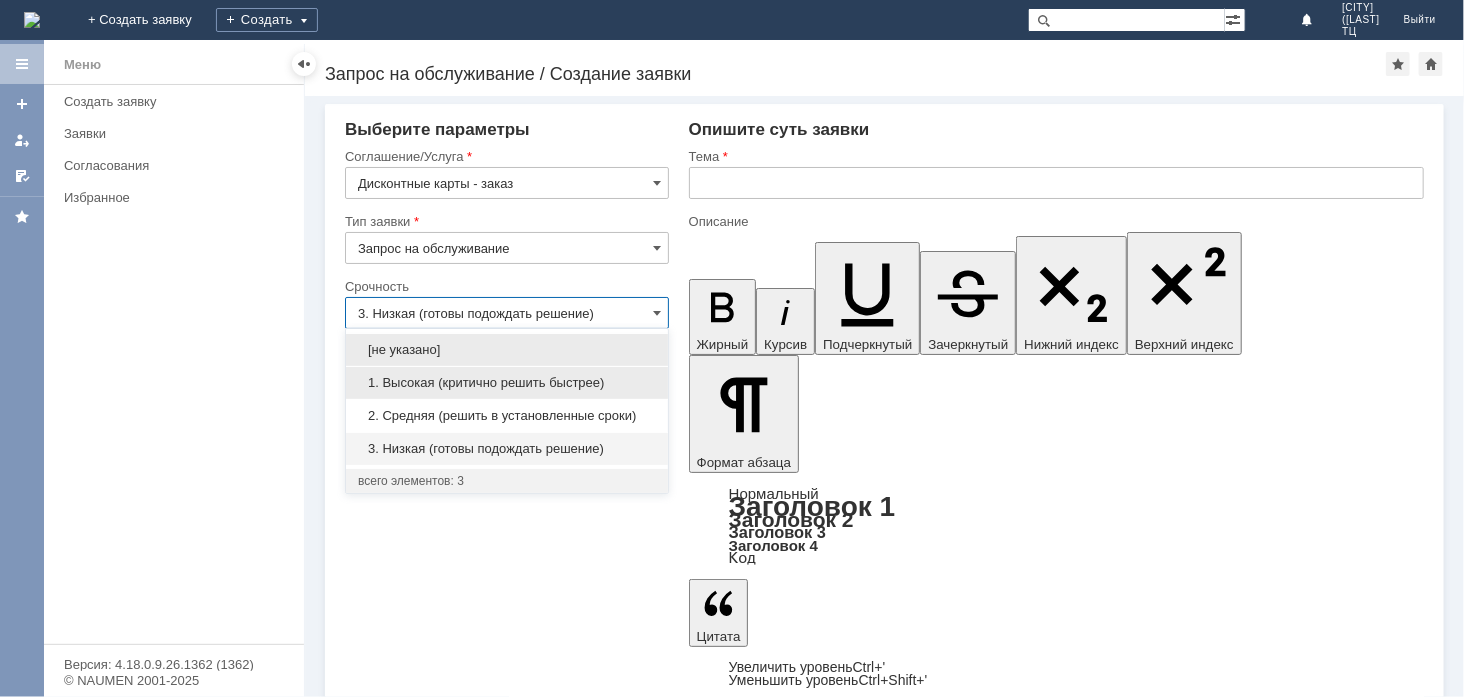 click on "1. Высокая (критично решить быстрее)" at bounding box center (507, 383) 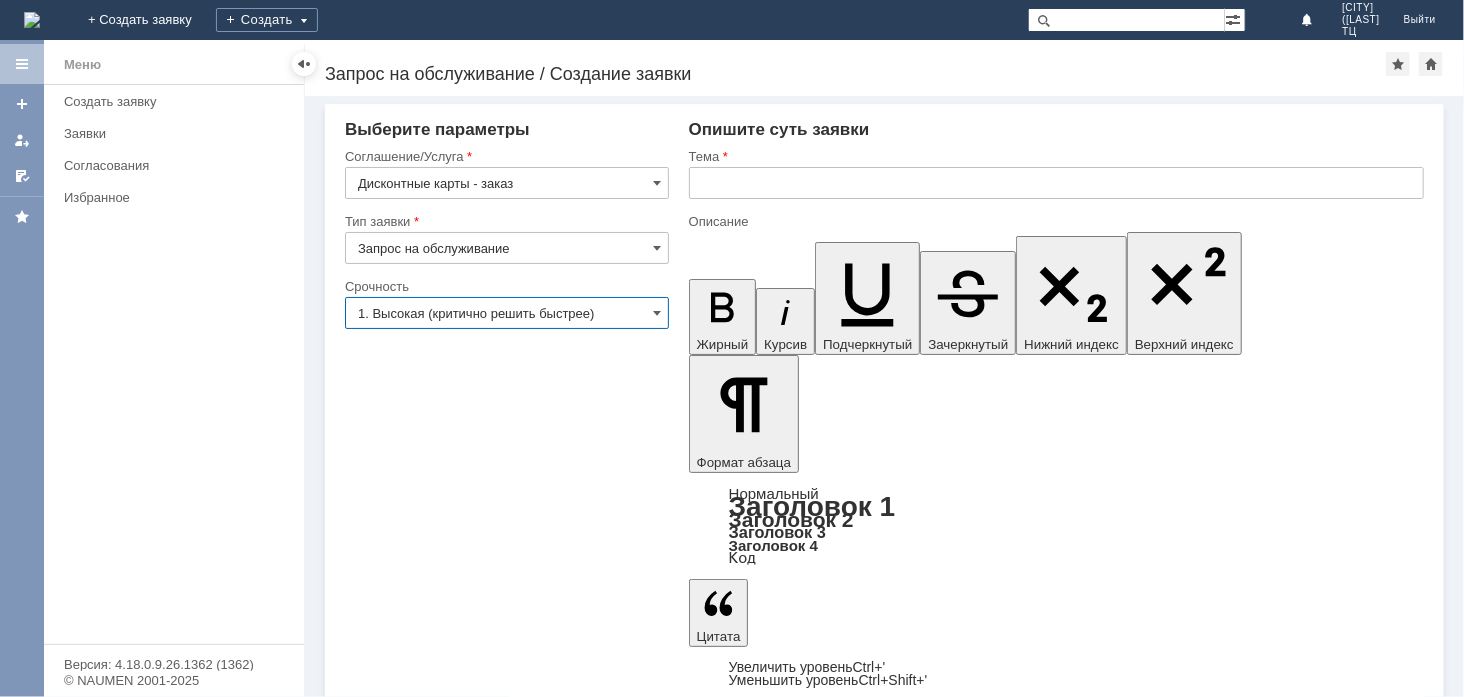 type on "1. Высокая (критично решить быстрее)" 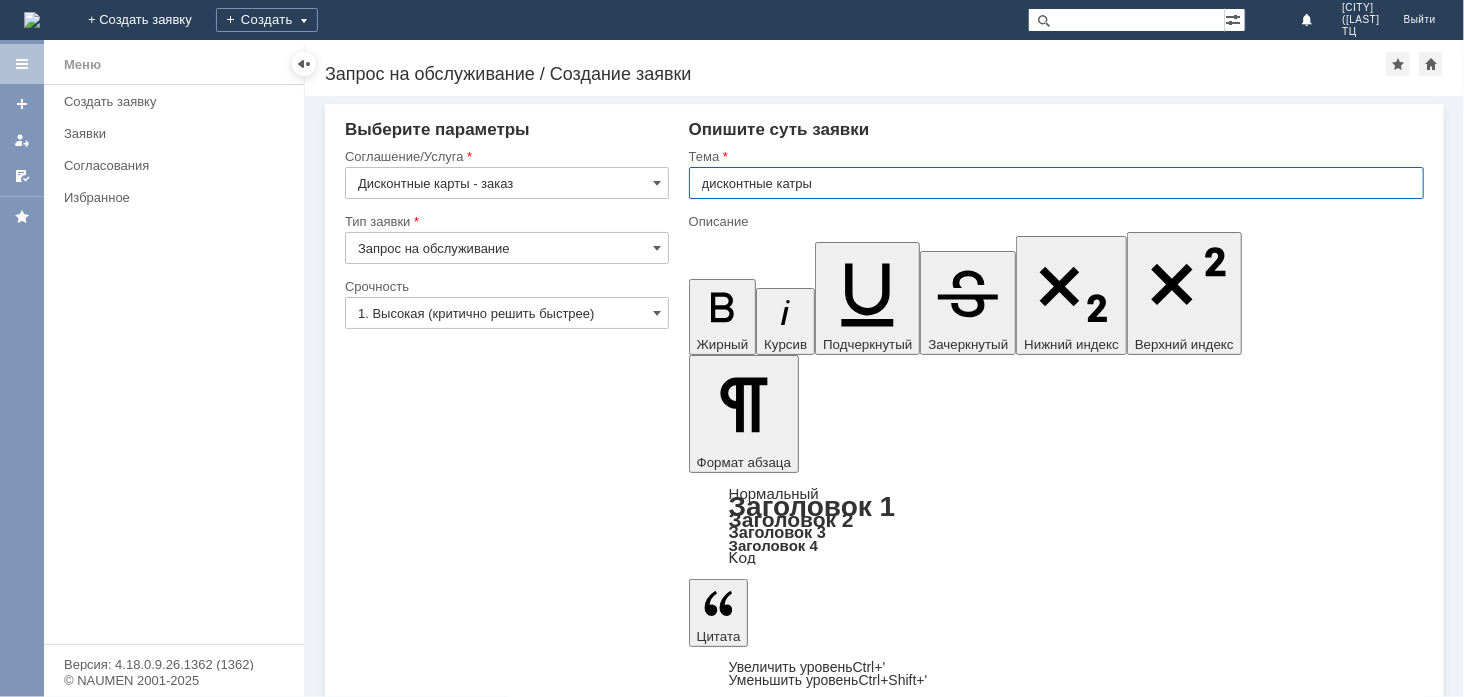 type on "дисконтные катры" 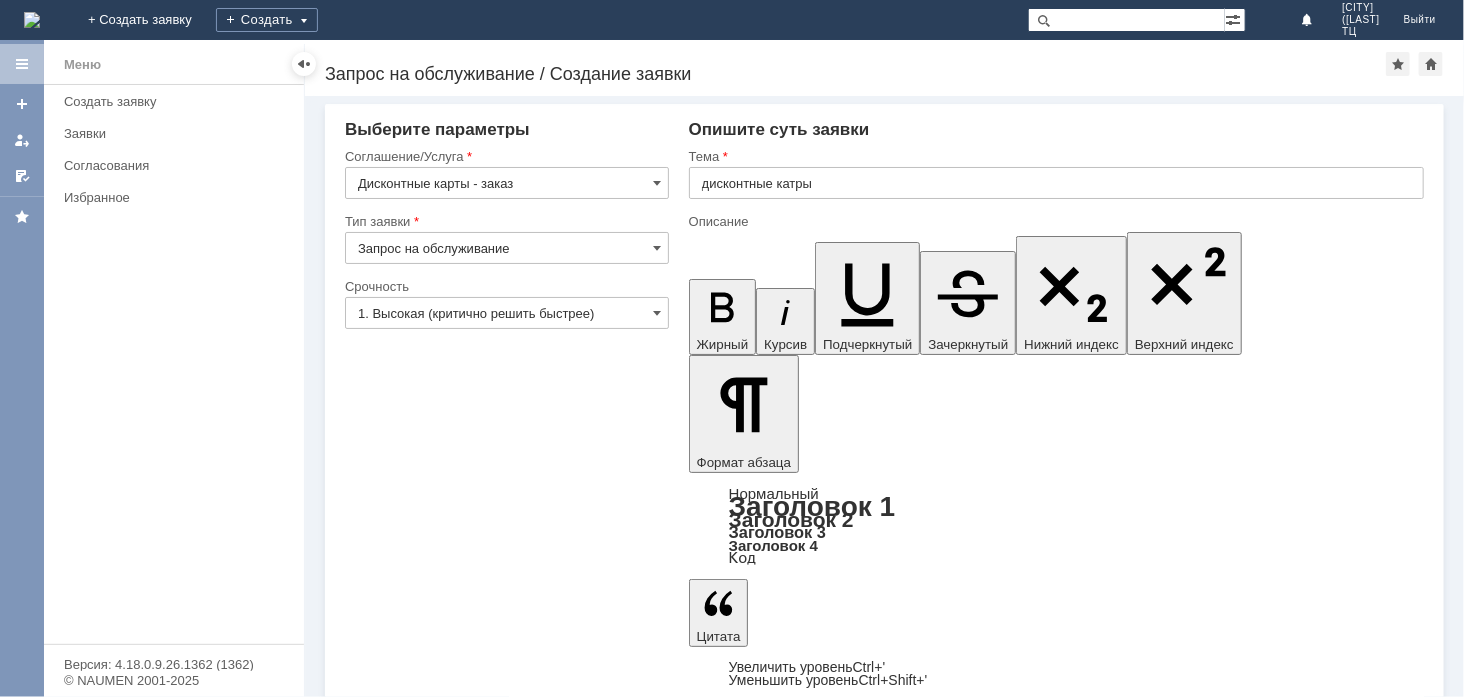 click at bounding box center [851, 5232] 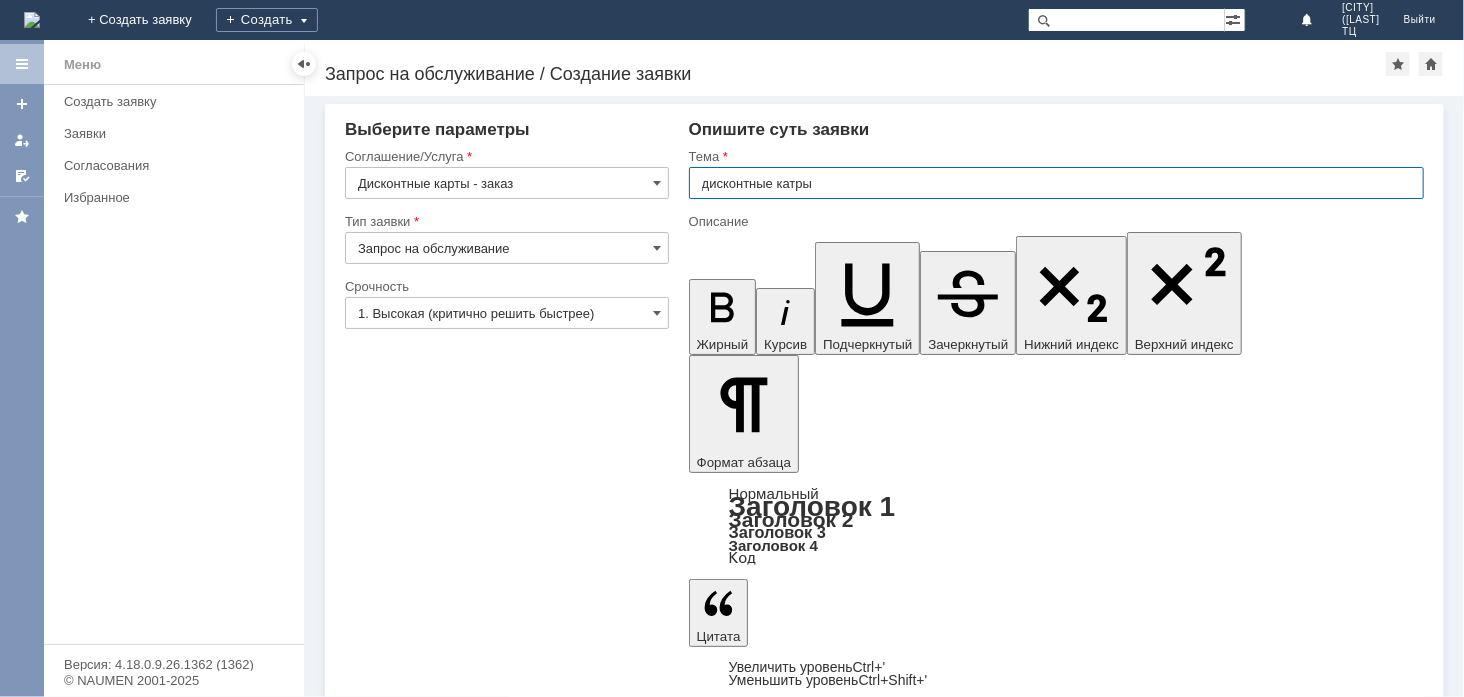 click on "дисконтные катры" at bounding box center [1056, 183] 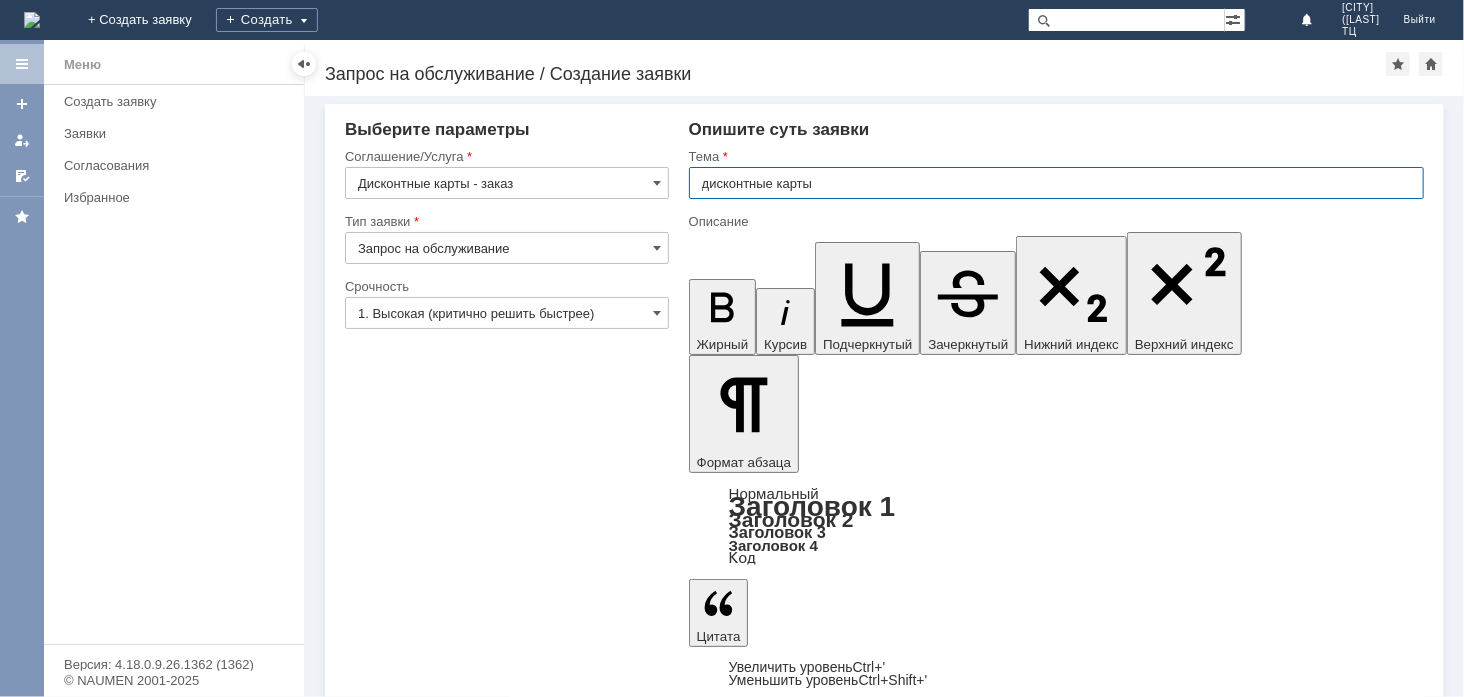 type on "дисконтные карты" 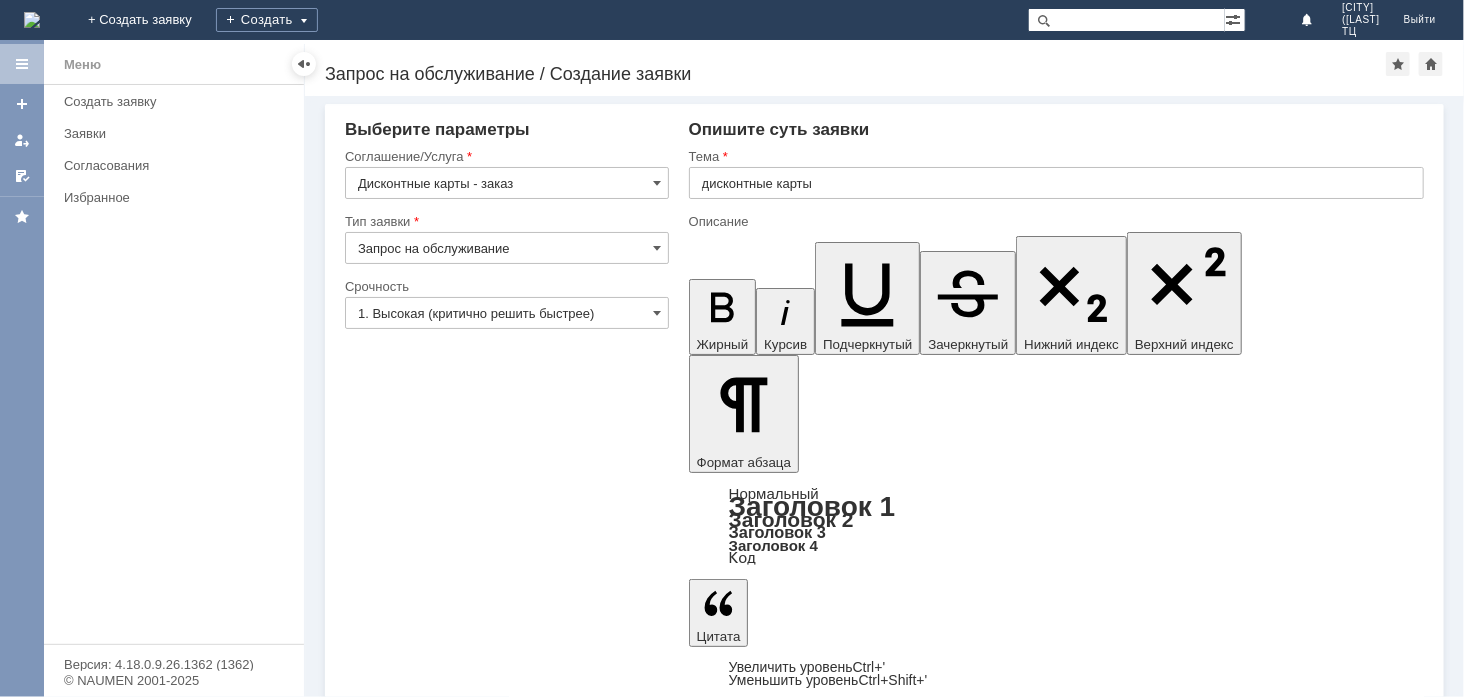 type 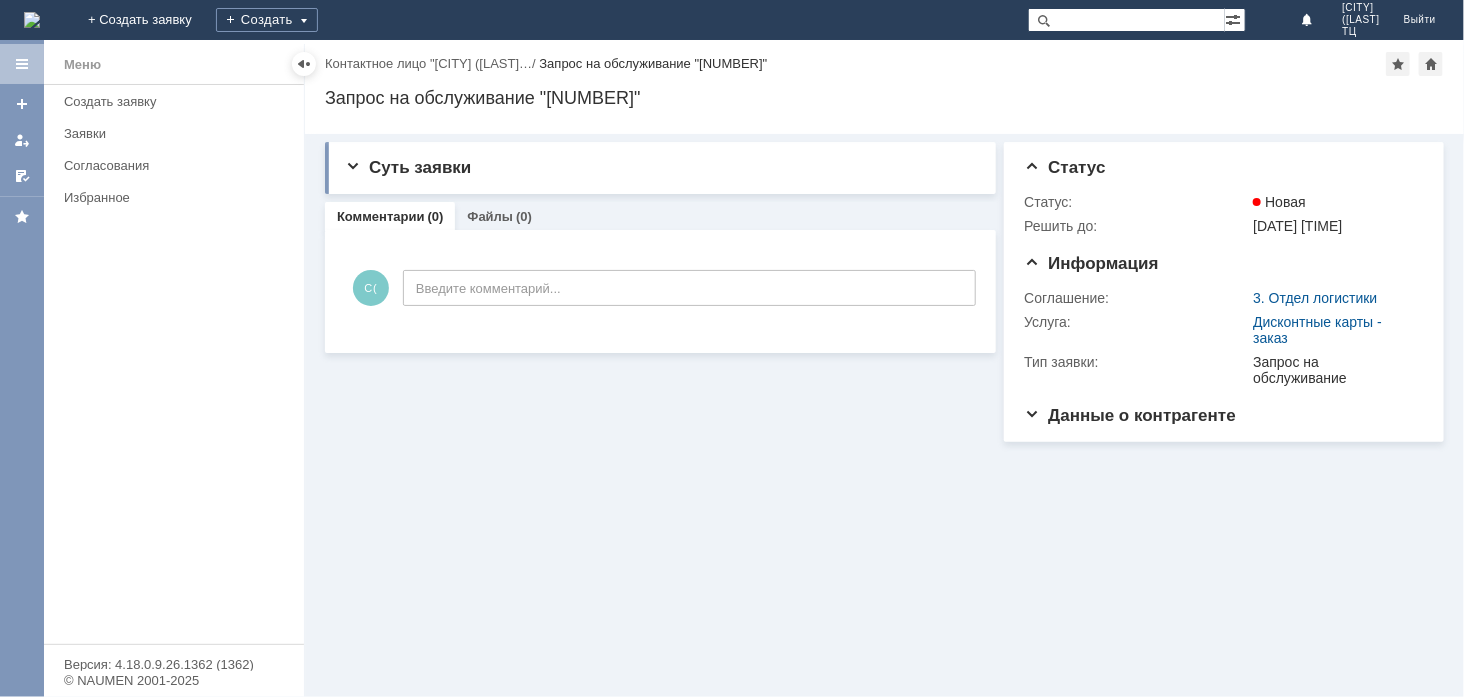 scroll, scrollTop: 0, scrollLeft: 0, axis: both 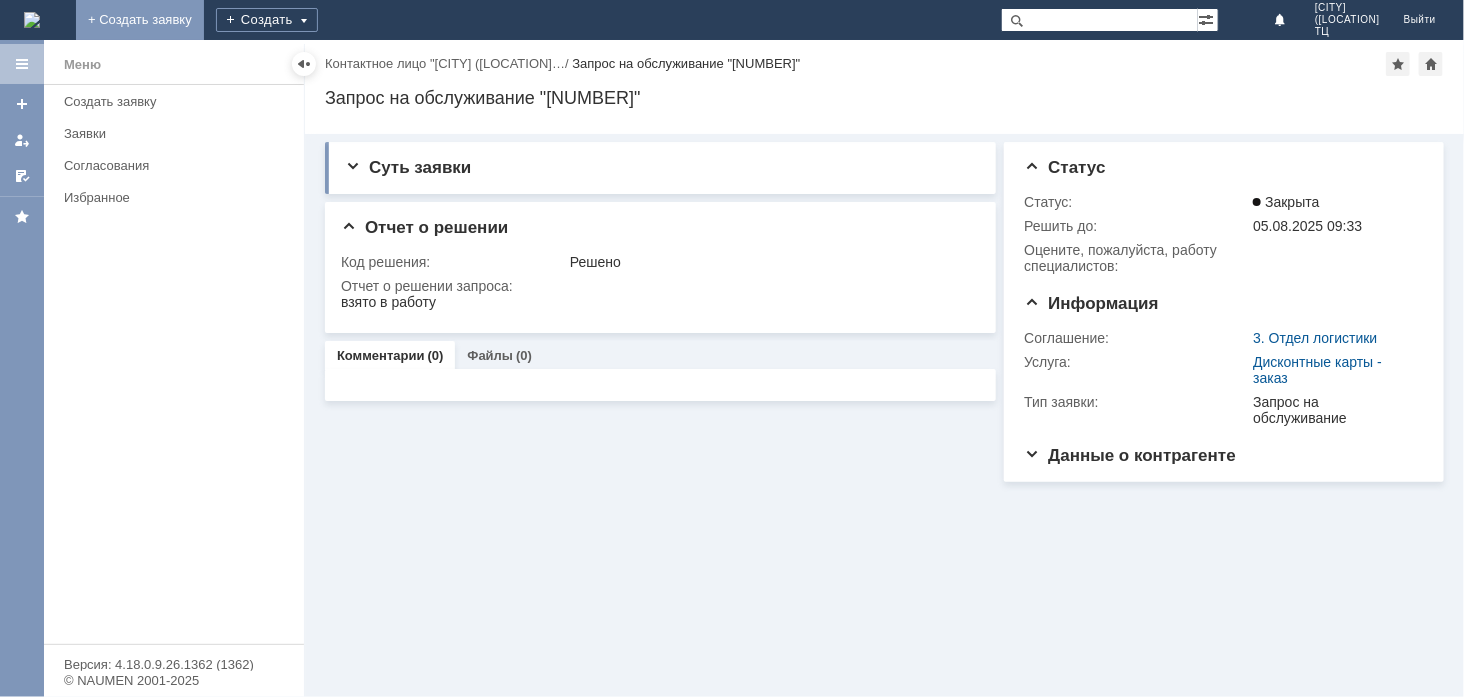 click on "+ Создать заявку" at bounding box center (140, 20) 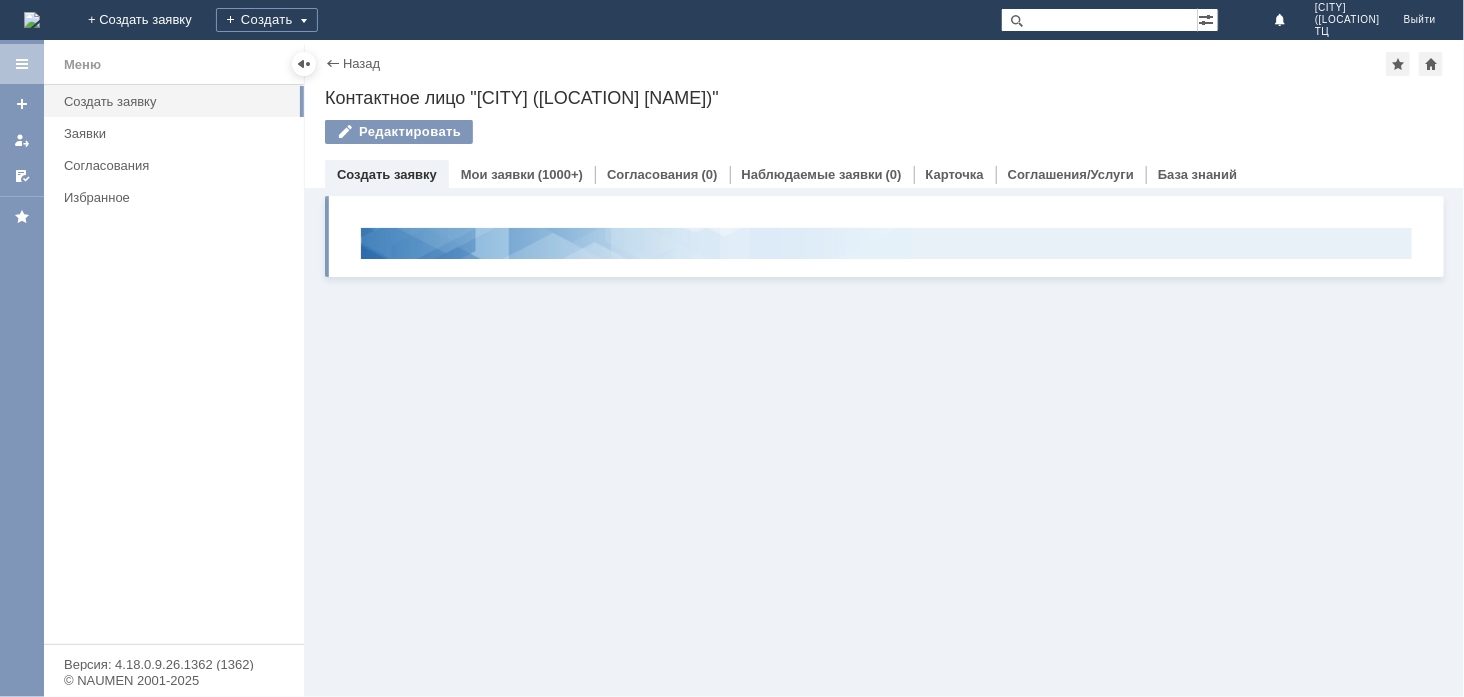 scroll, scrollTop: 0, scrollLeft: 0, axis: both 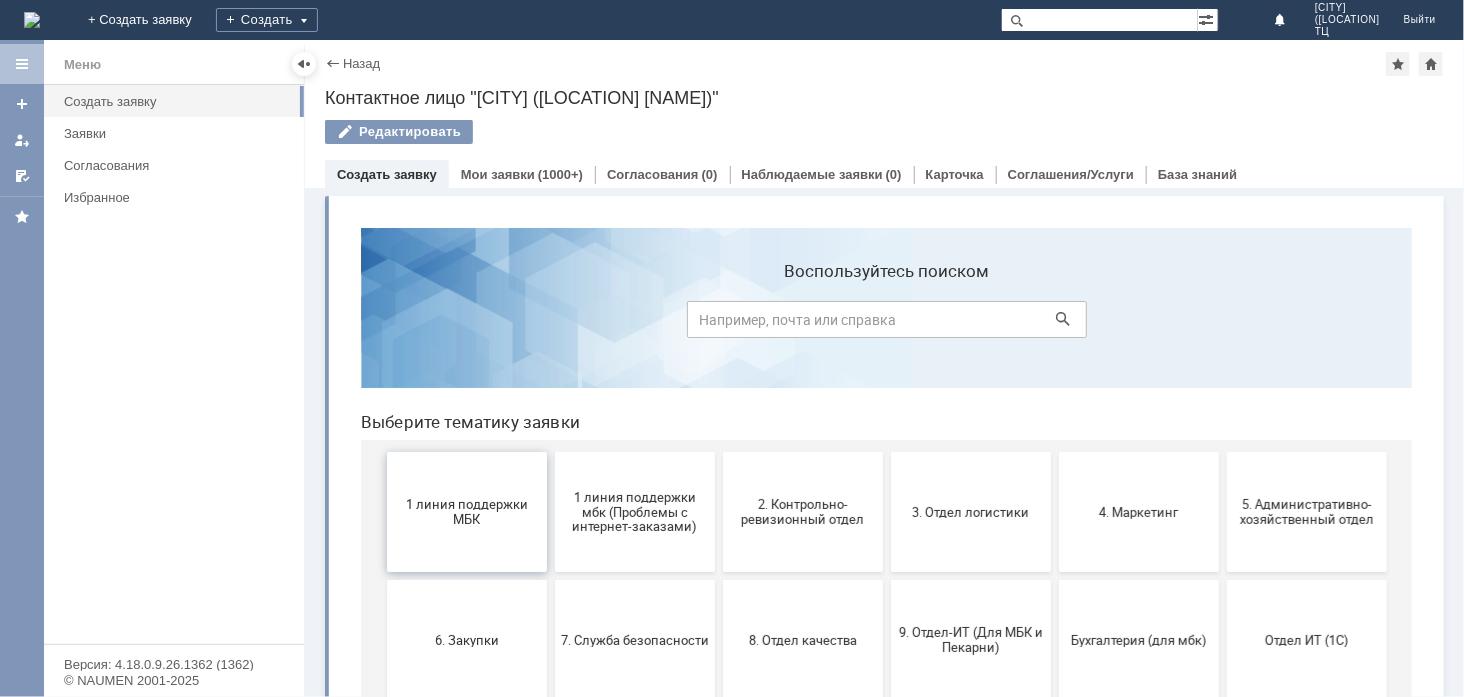 click on "1 линия поддержки МБК" at bounding box center (466, 511) 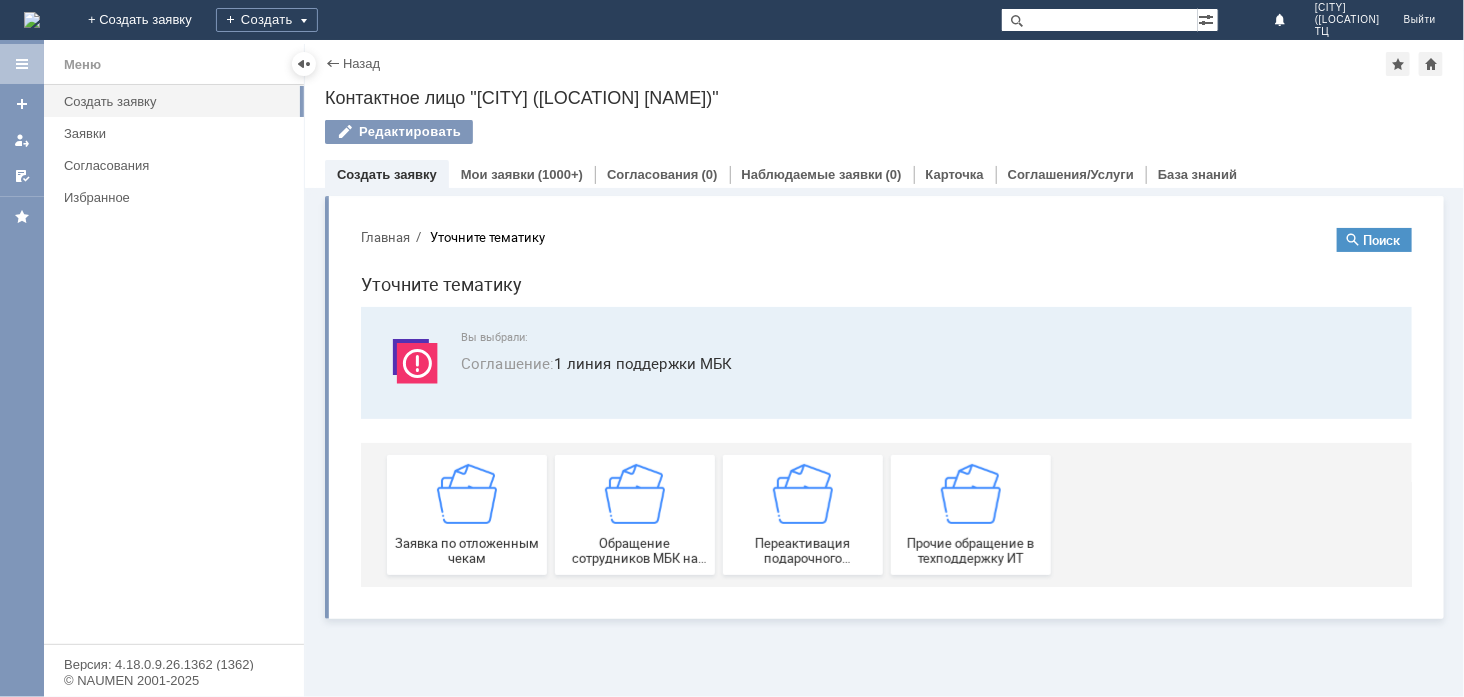 click on "Заявка по отложенным чекам" at bounding box center (466, 514) 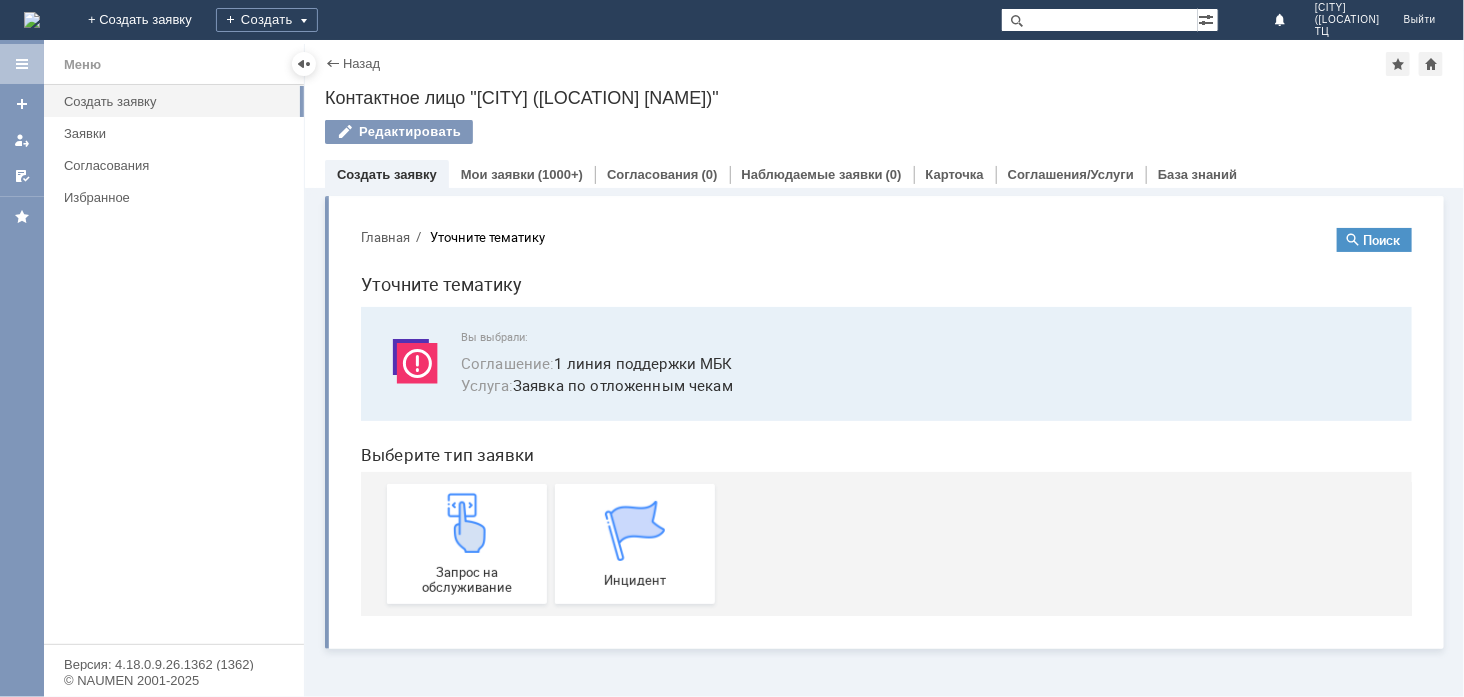 click at bounding box center (466, 522) 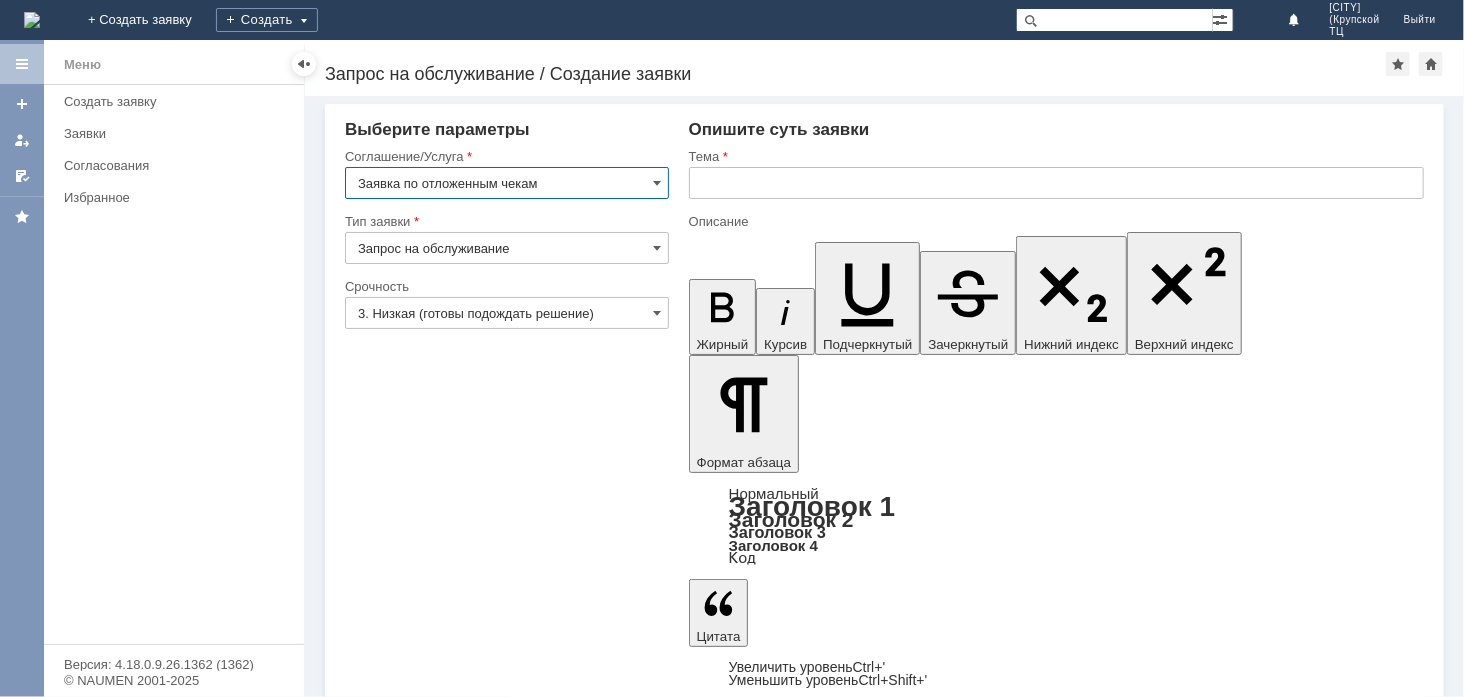 scroll, scrollTop: 0, scrollLeft: 0, axis: both 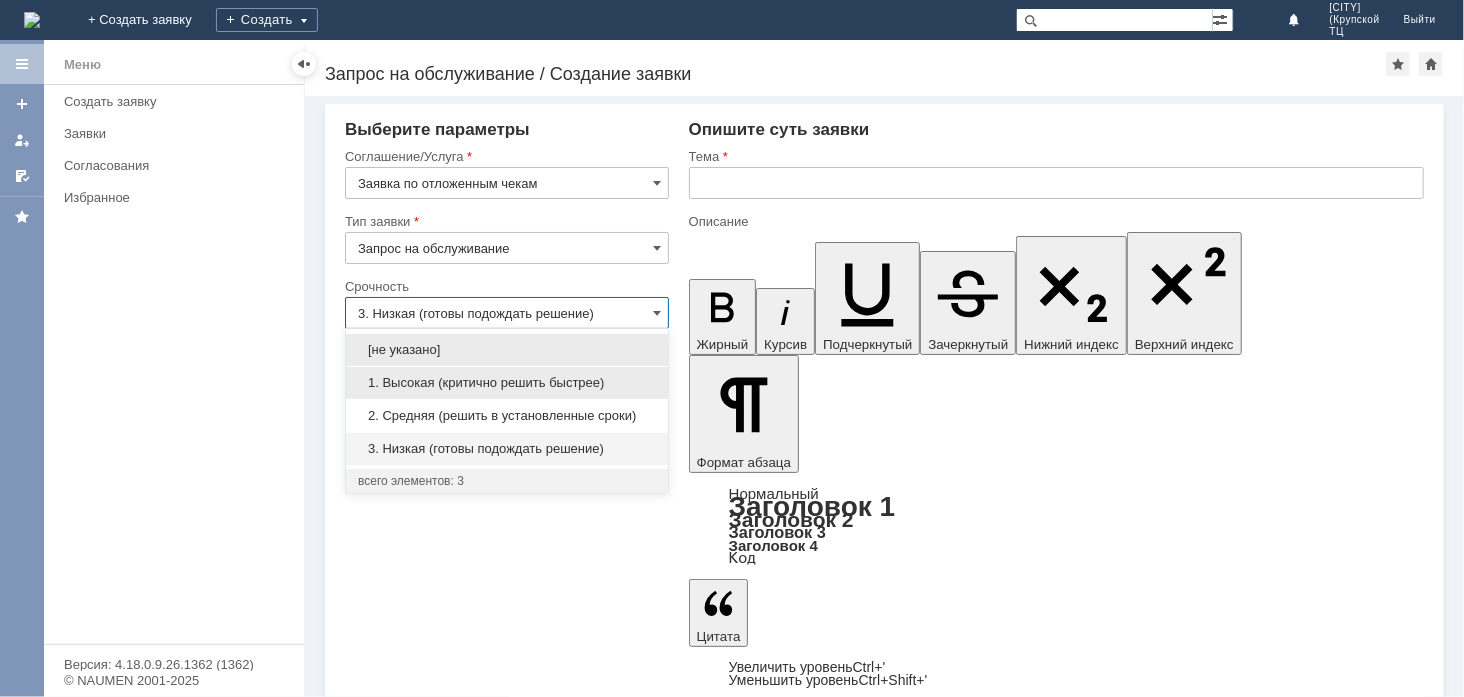 click on "1. Высокая (критично решить быстрее)" at bounding box center (507, 383) 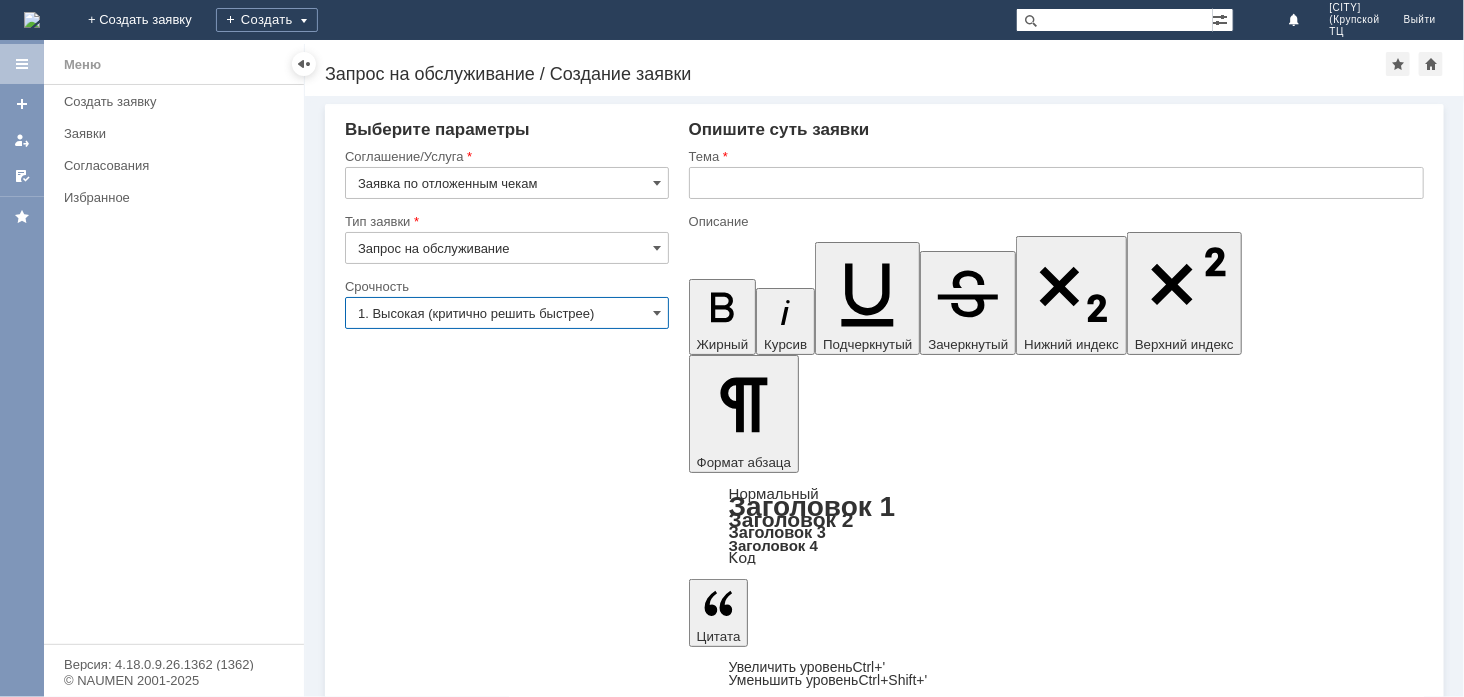 type on "1. Высокая (критично решить быстрее)" 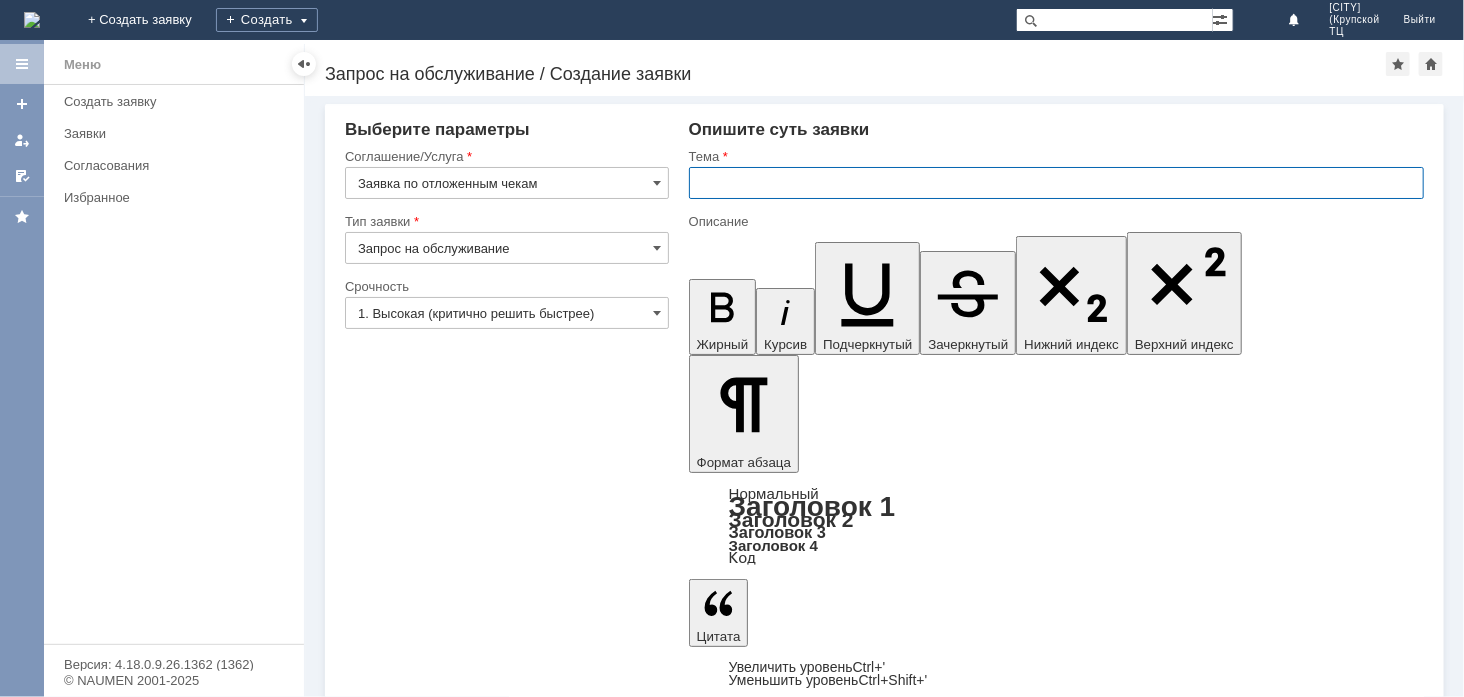 click at bounding box center [1056, 183] 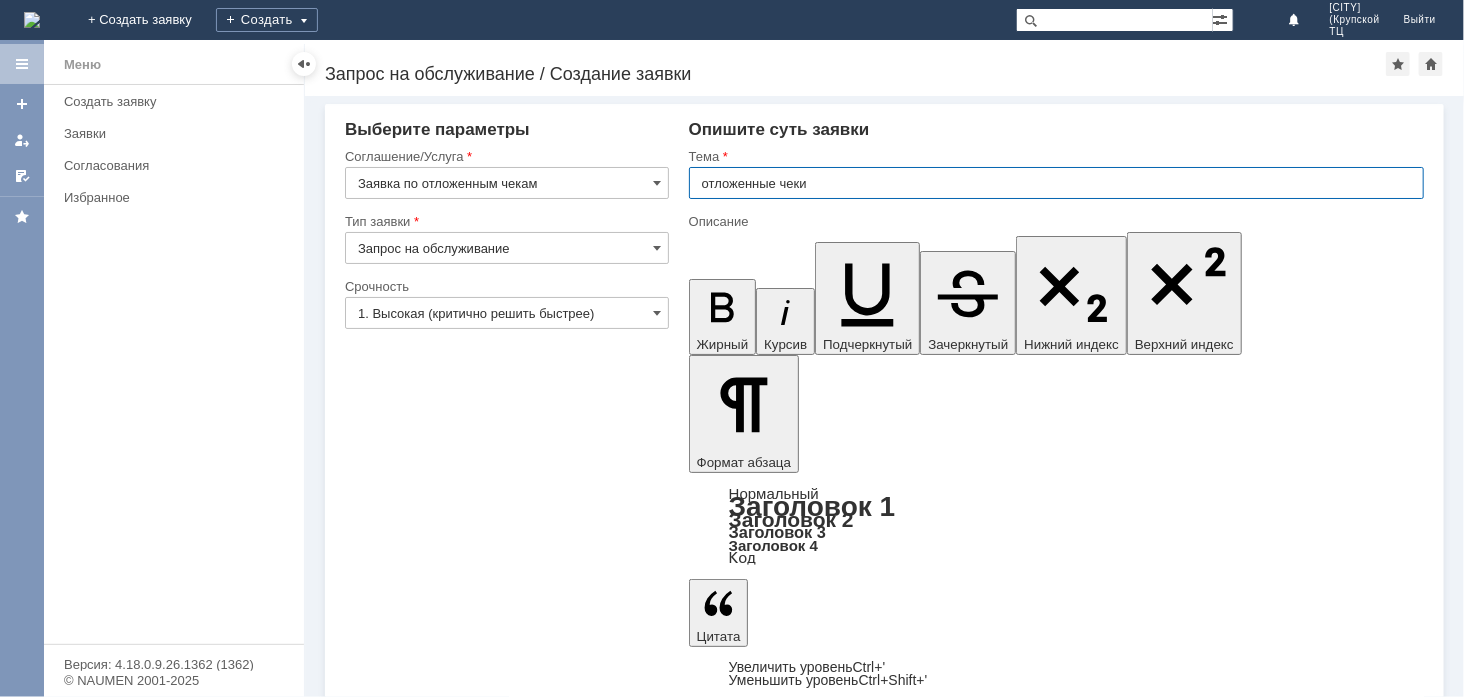 type on "отложенные чеки" 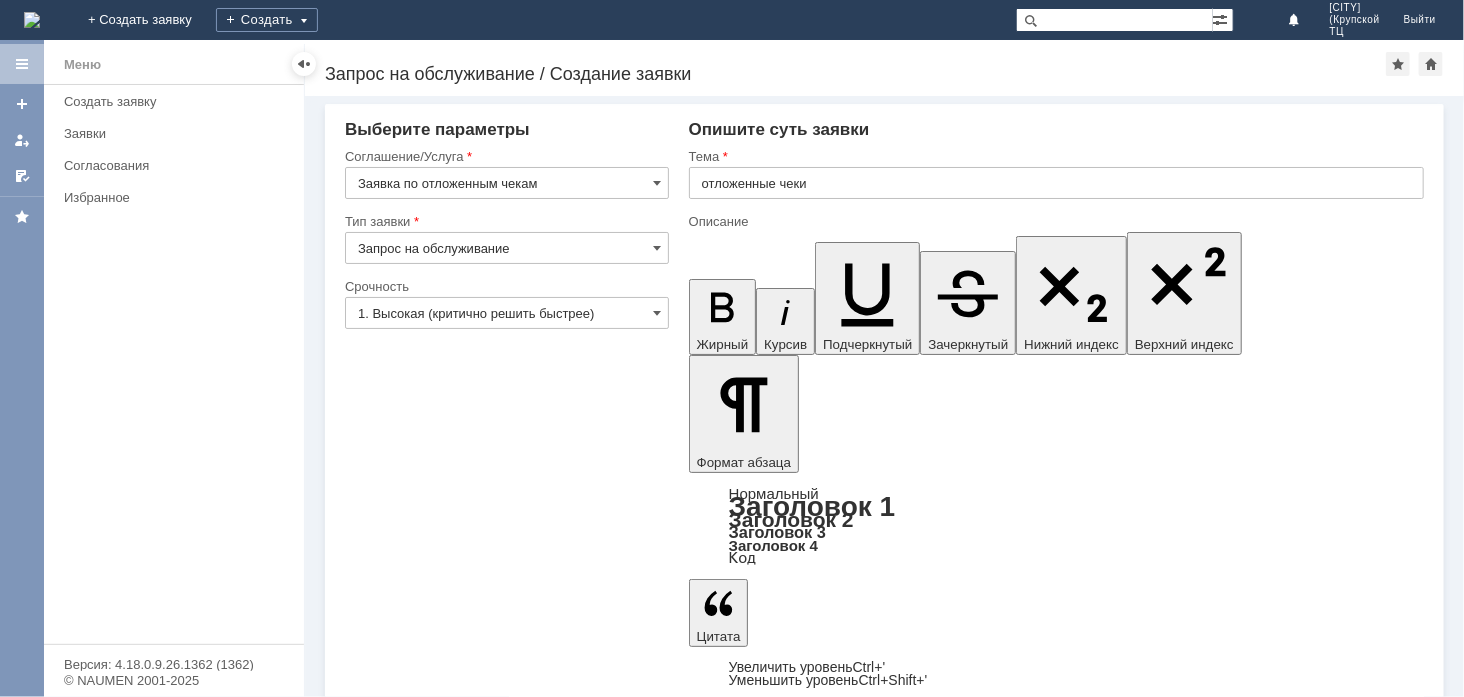 click at bounding box center [851, 5232] 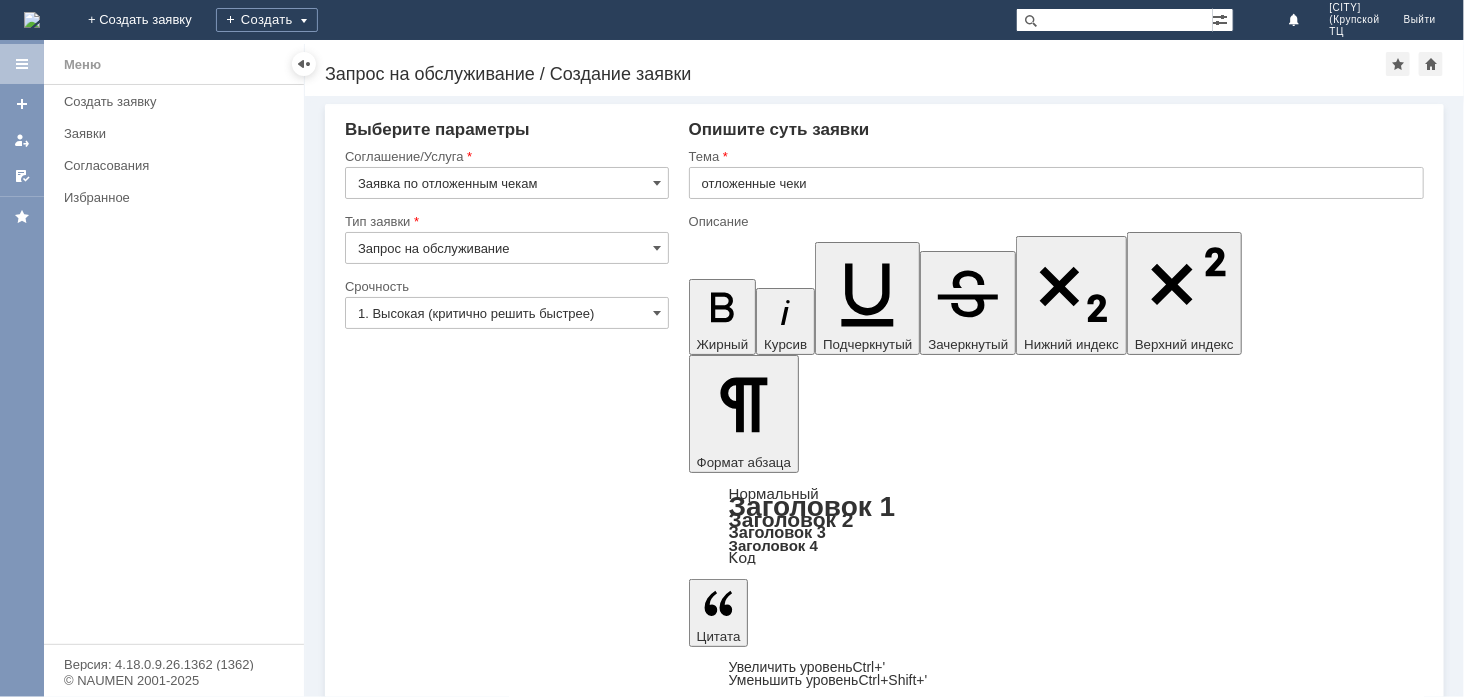 type 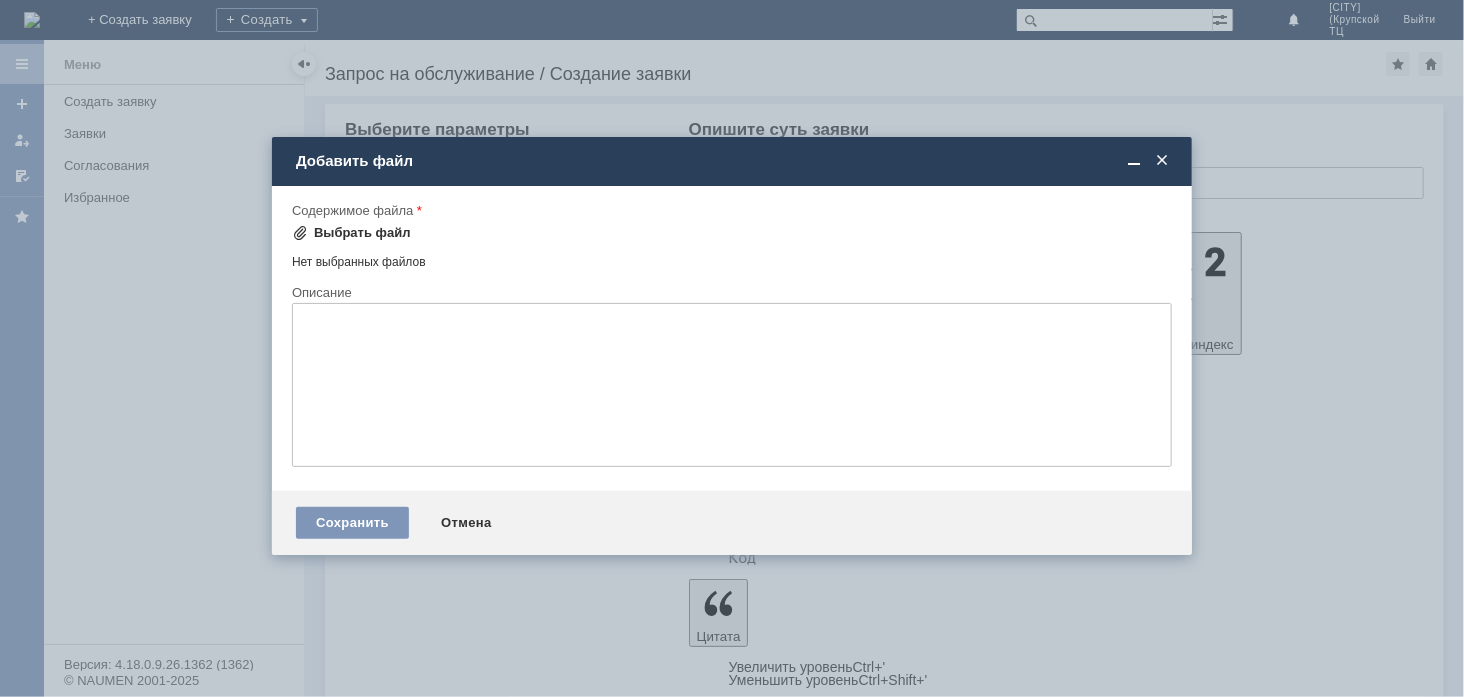 click on "Выбрать файл" at bounding box center (362, 233) 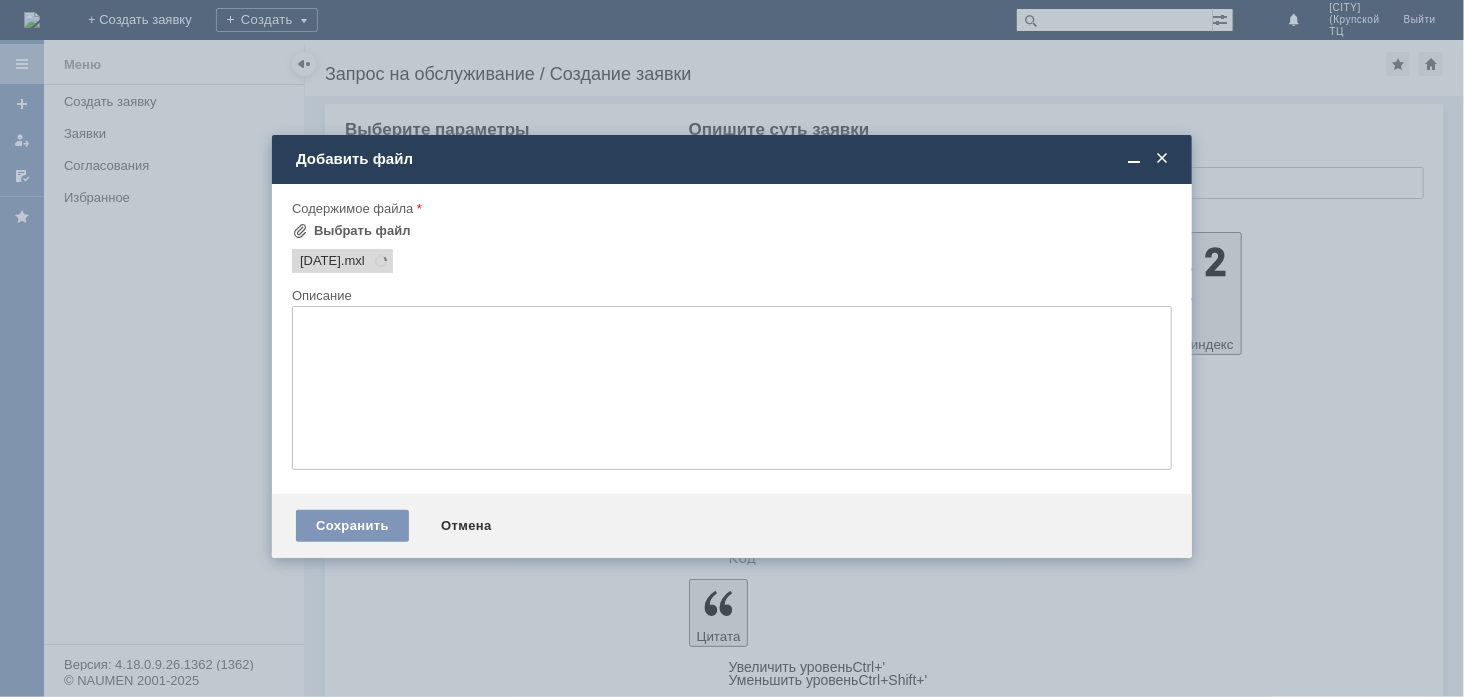 scroll, scrollTop: 0, scrollLeft: 0, axis: both 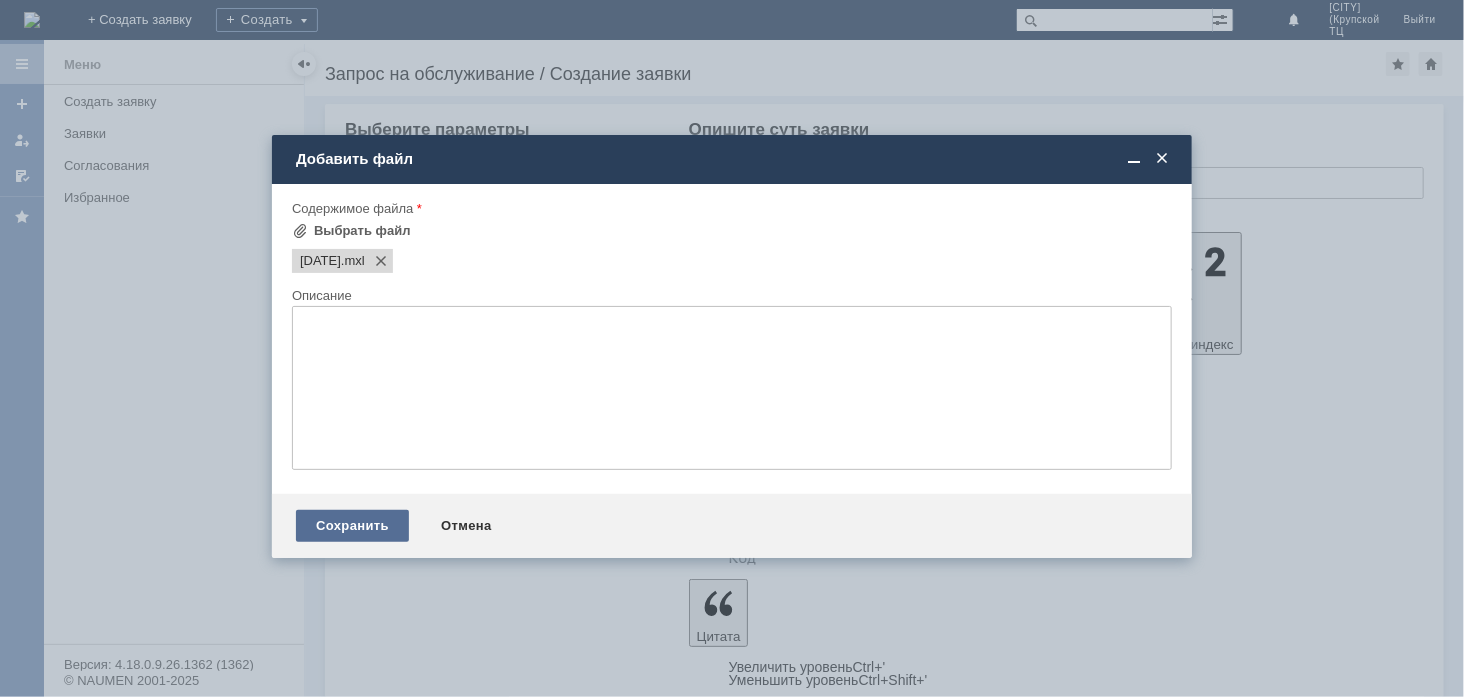 click on "Сохранить" at bounding box center (352, 526) 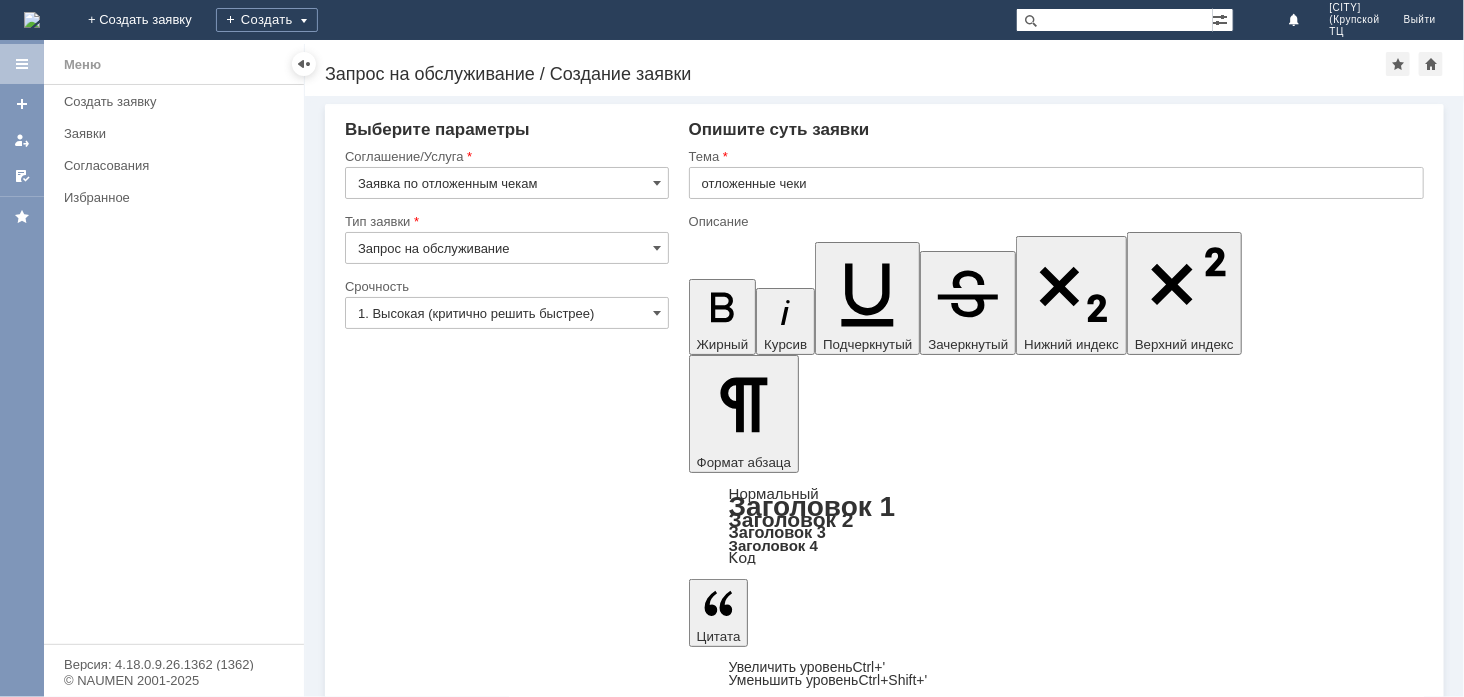 click on "Сохранить" at bounding box center [405, 5467] 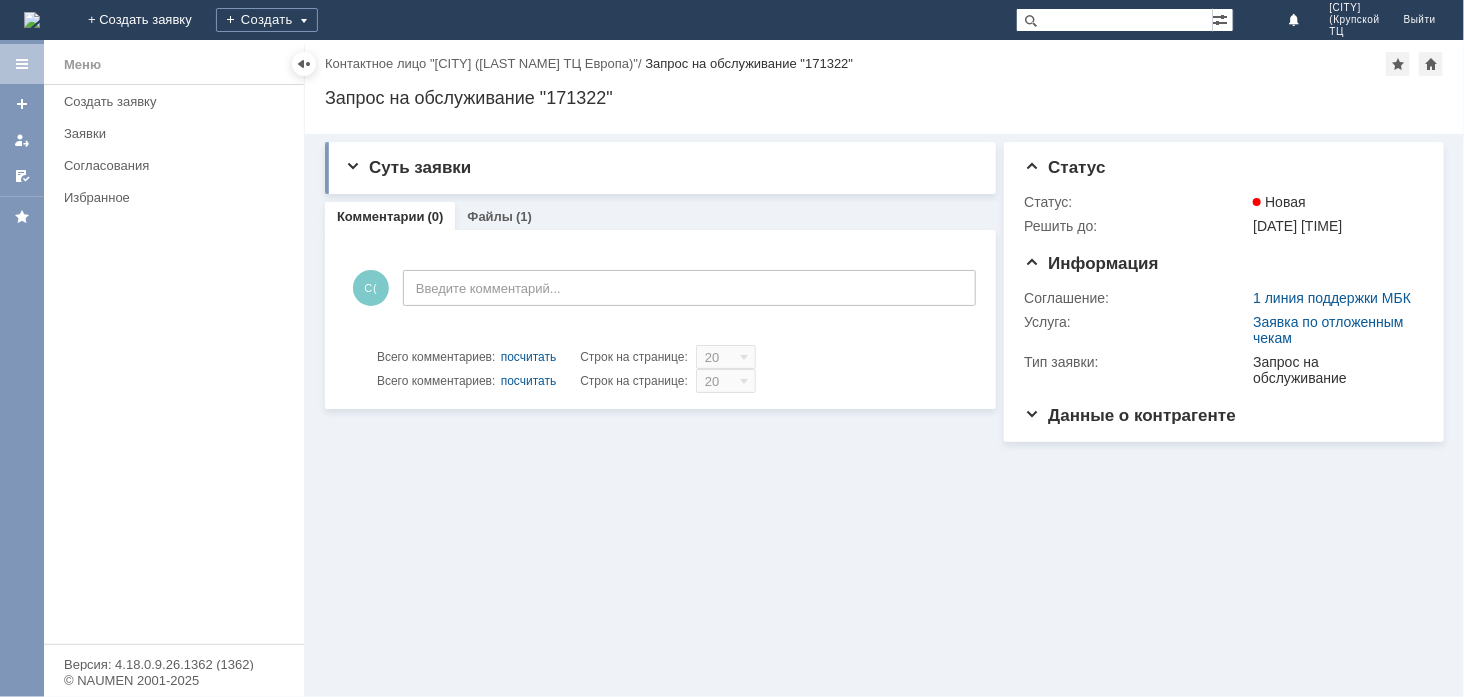 scroll, scrollTop: 0, scrollLeft: 0, axis: both 